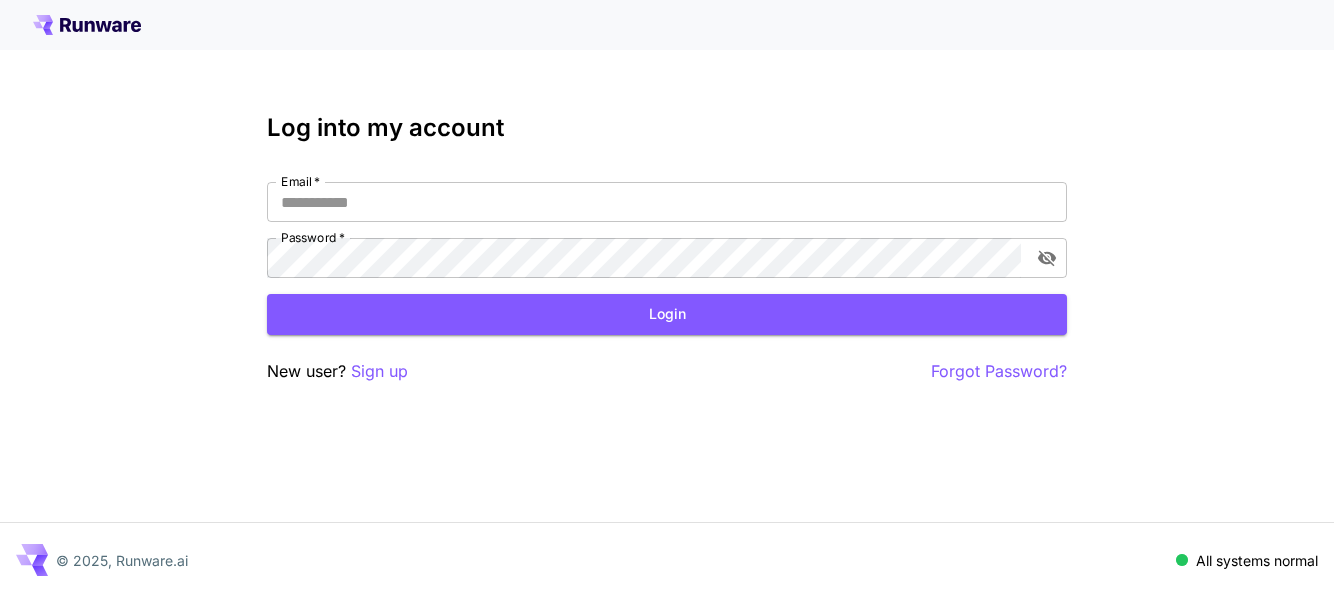 scroll, scrollTop: 0, scrollLeft: 0, axis: both 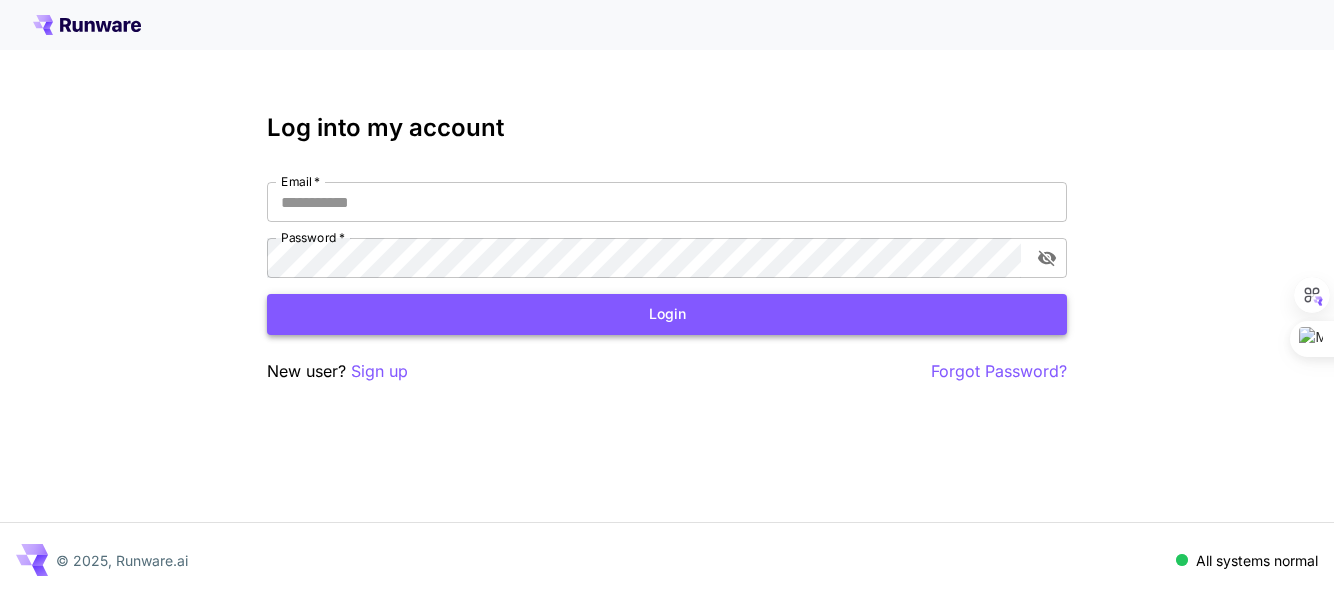 type on "**********" 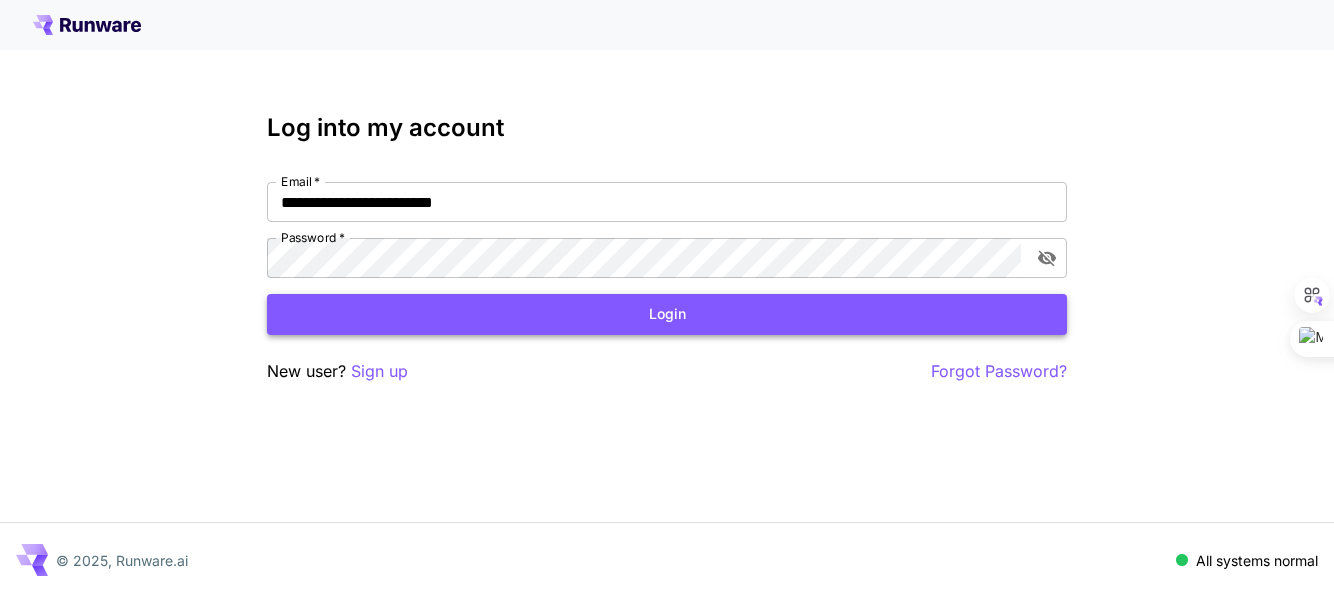 click on "Login" at bounding box center [667, 314] 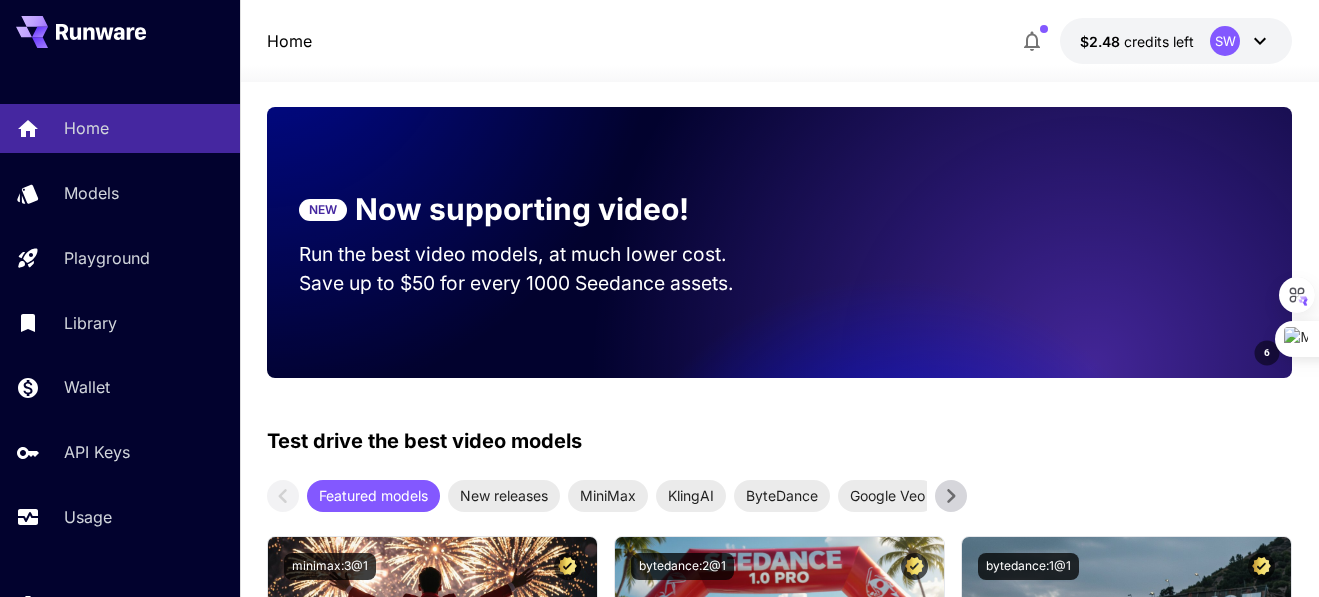 scroll, scrollTop: 0, scrollLeft: 0, axis: both 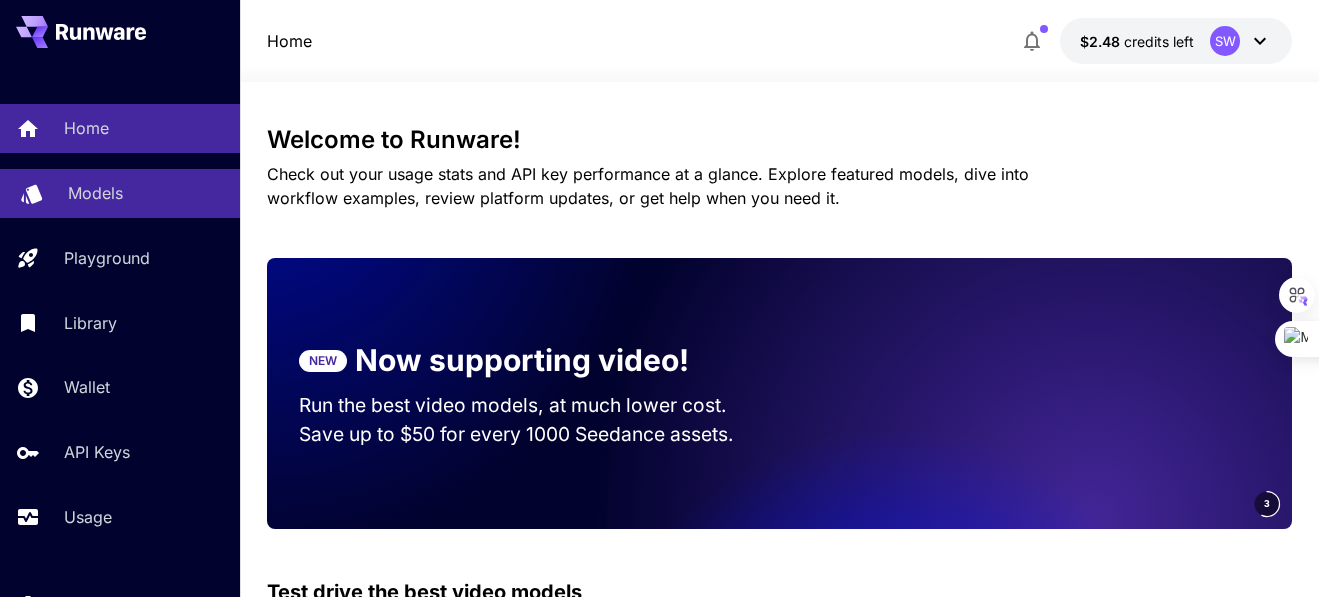 click on "Models" at bounding box center (95, 193) 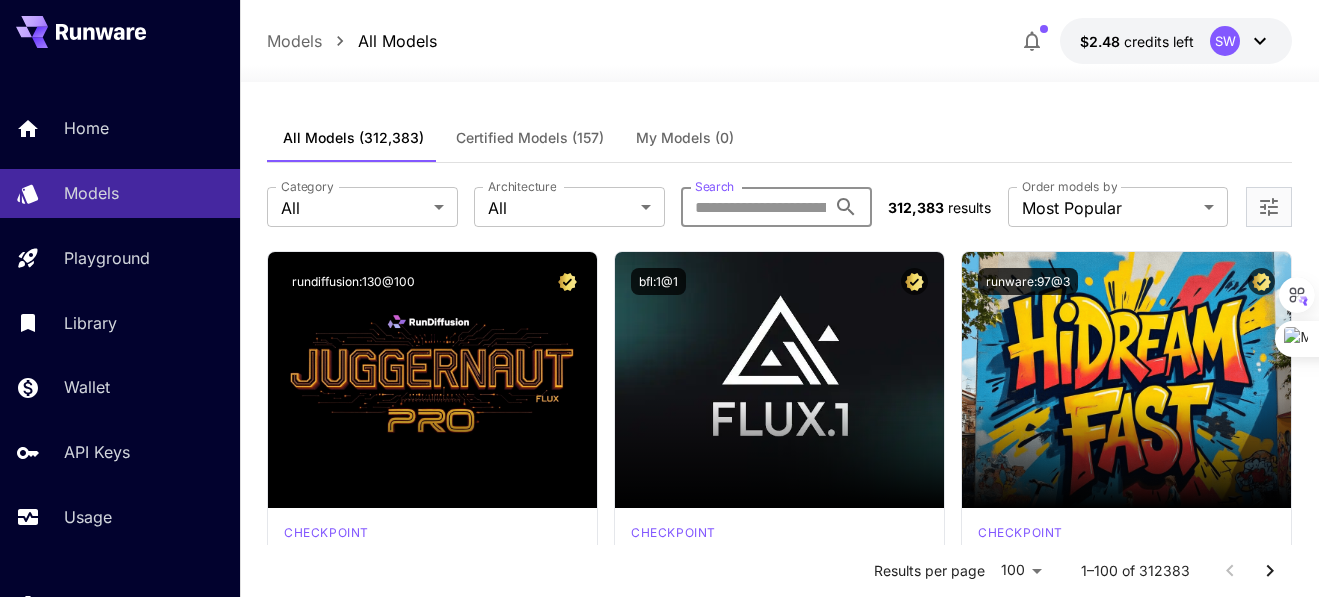 click on "Search" at bounding box center (753, 207) 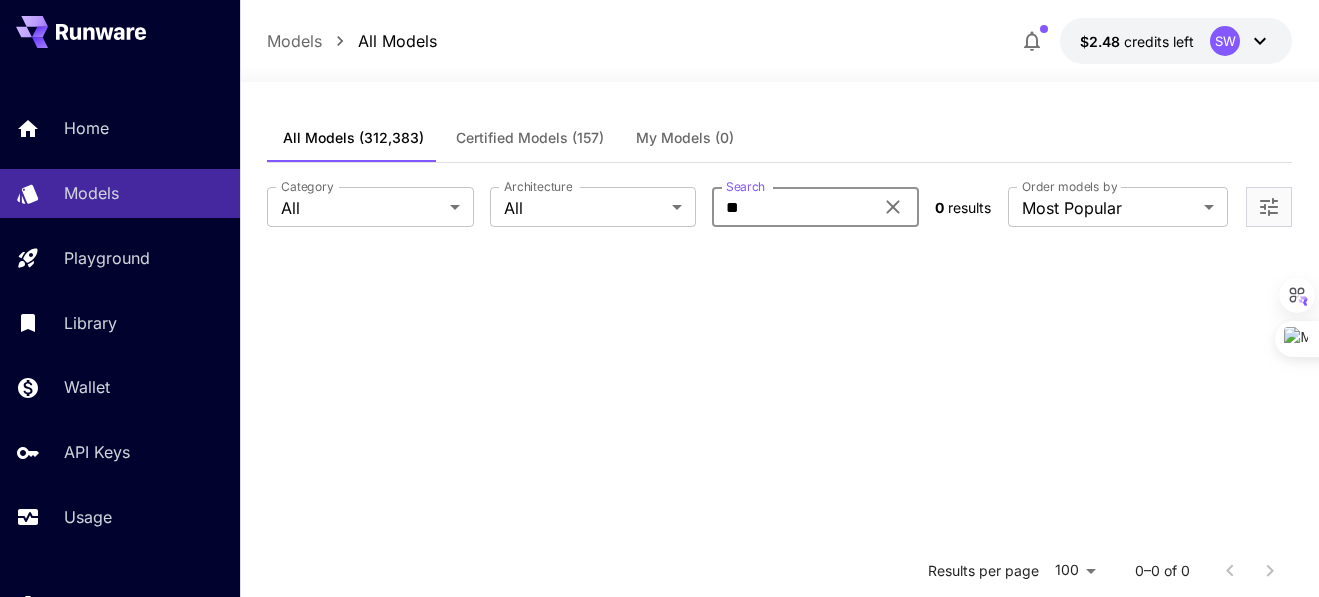 type on "*" 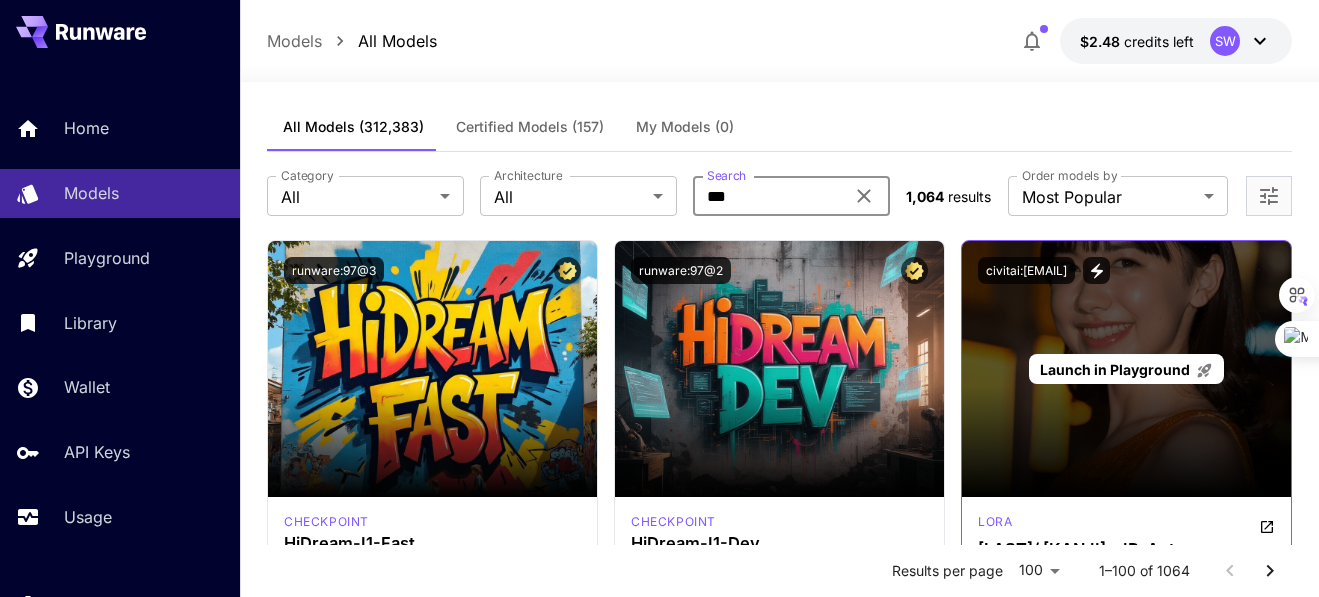 scroll, scrollTop: 0, scrollLeft: 0, axis: both 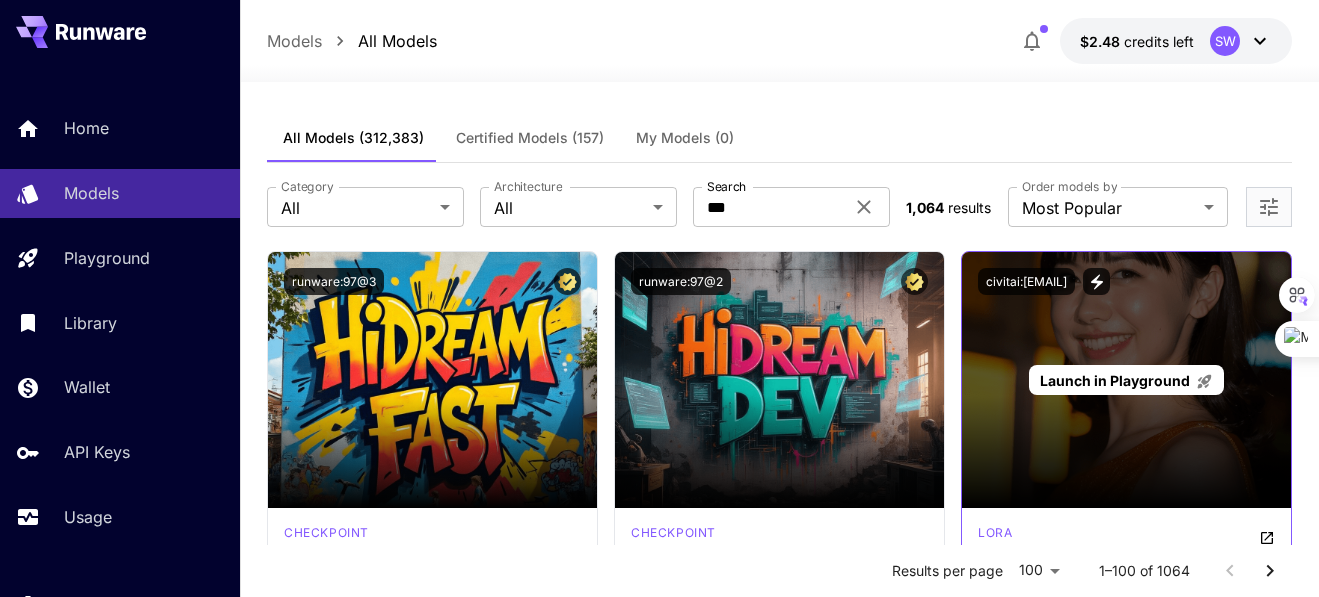 click on "Launch in Playground" at bounding box center [1126, 380] 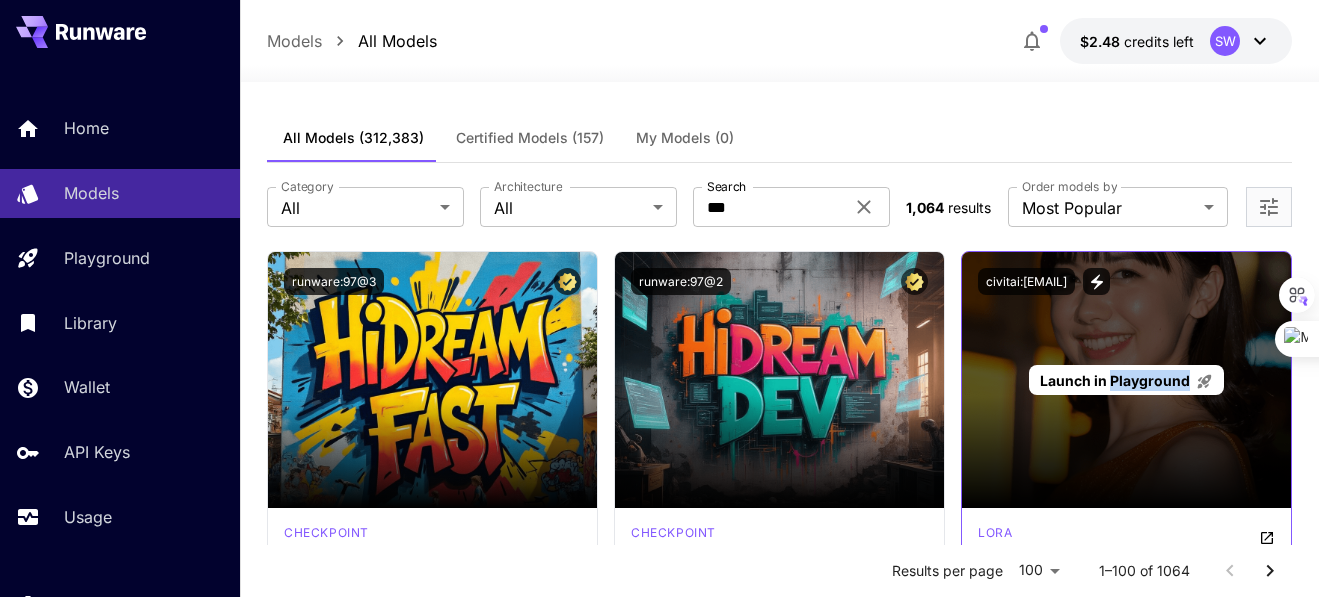 click on "Launch in Playground" at bounding box center (1126, 380) 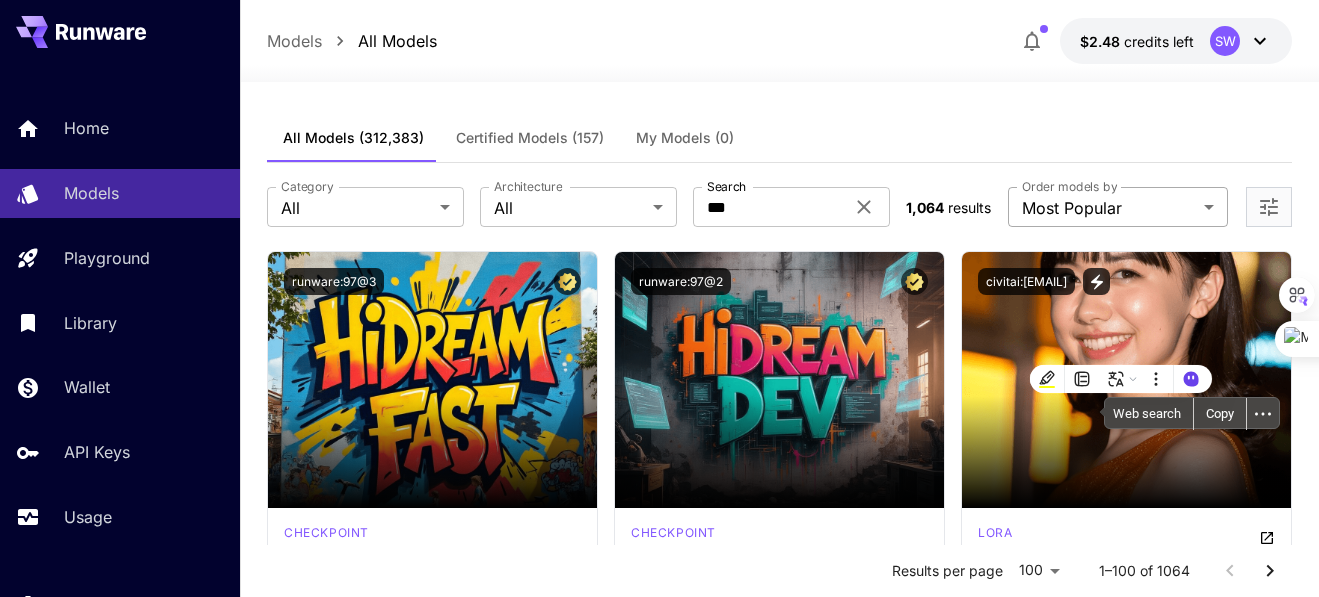 click on "**********" at bounding box center (659, 13035) 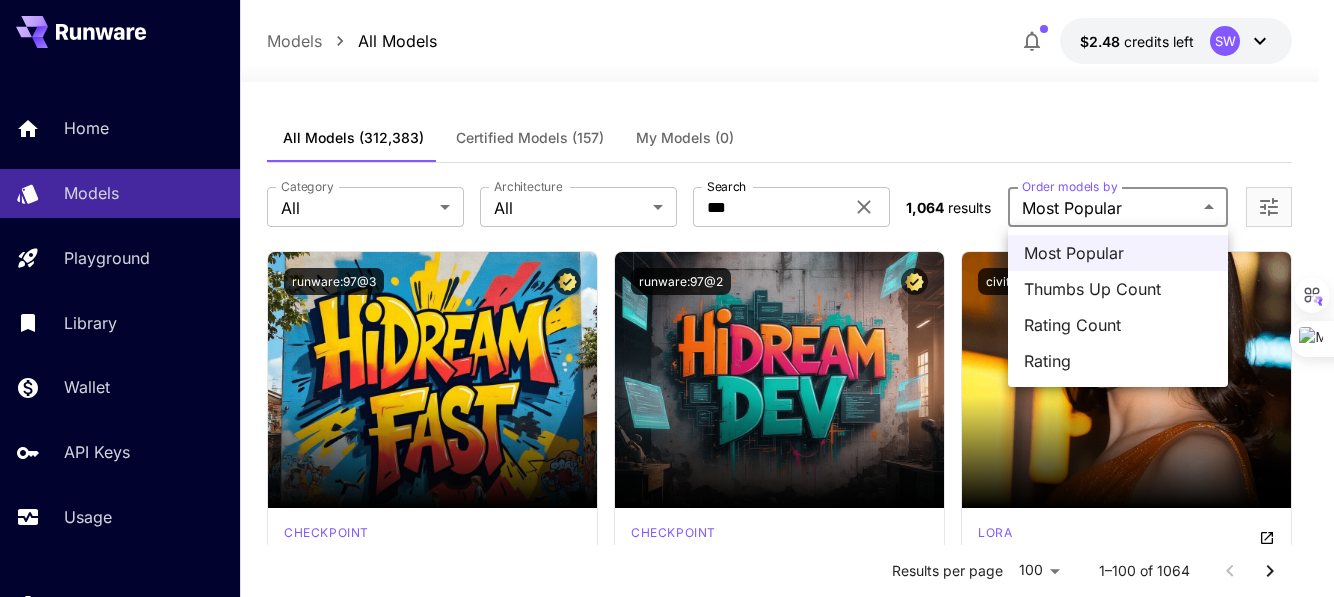 click at bounding box center [667, 298] 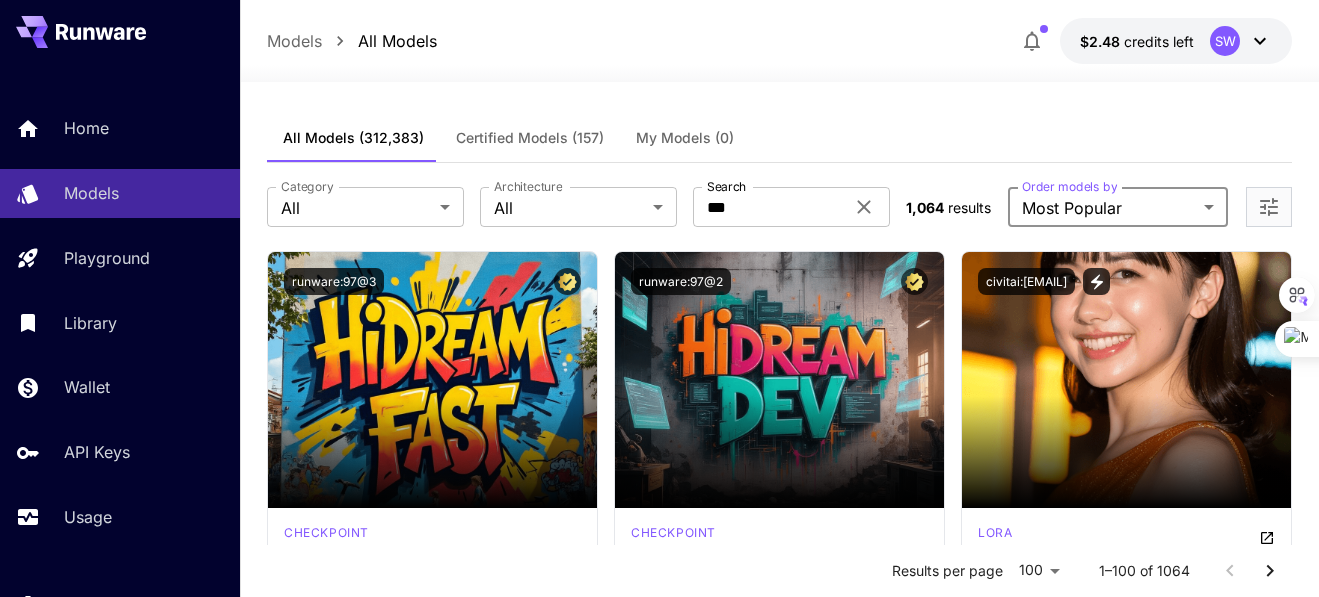 click 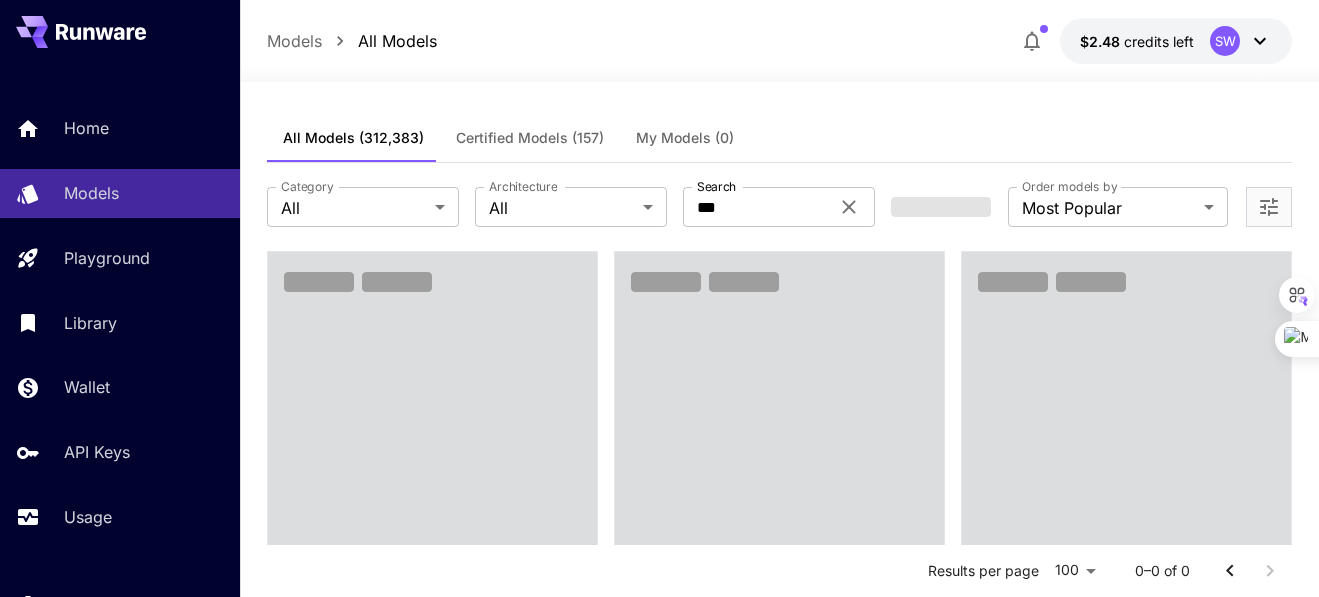 click at bounding box center [1250, 571] 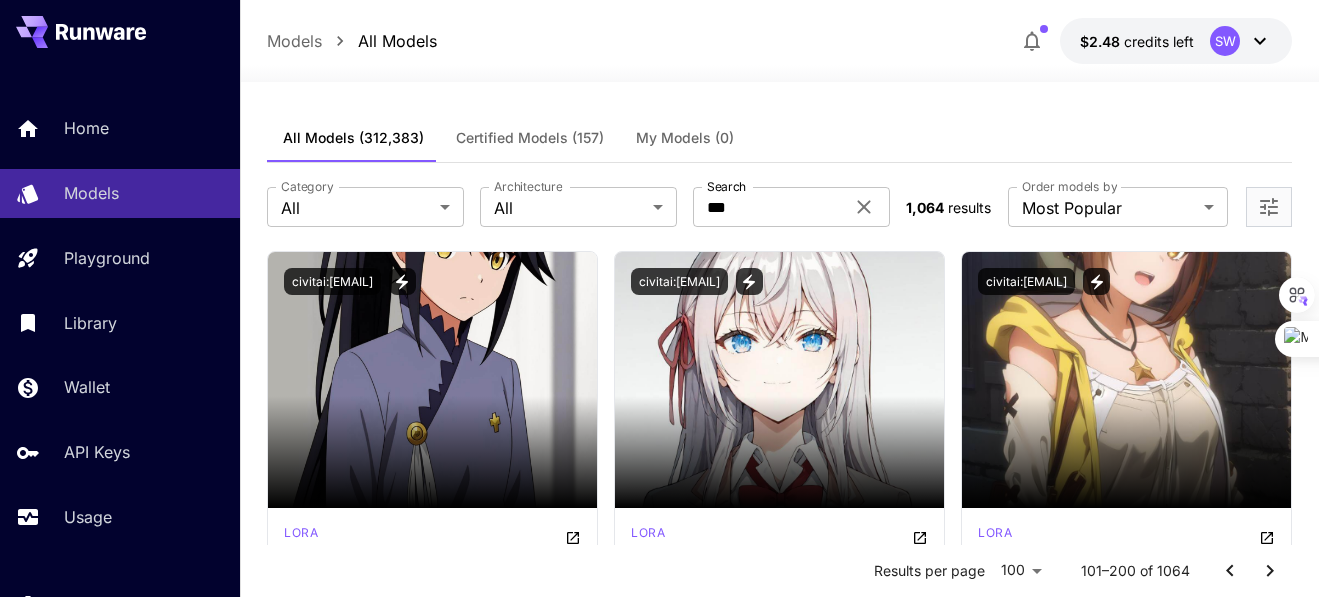 click 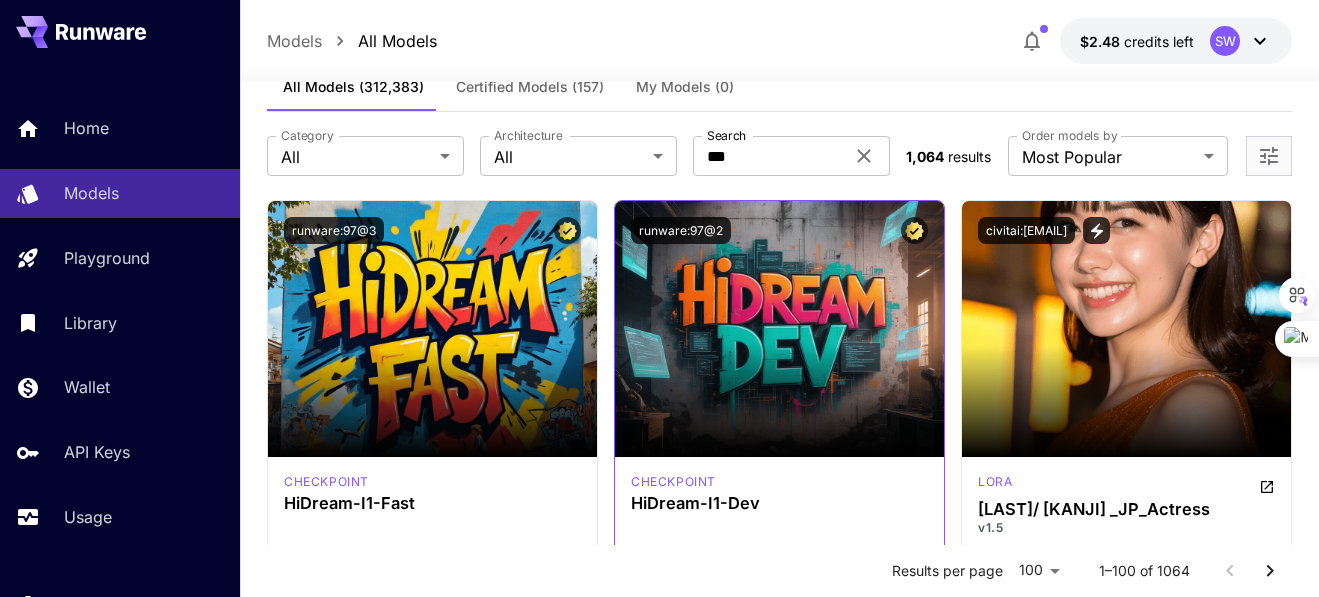 scroll, scrollTop: 0, scrollLeft: 0, axis: both 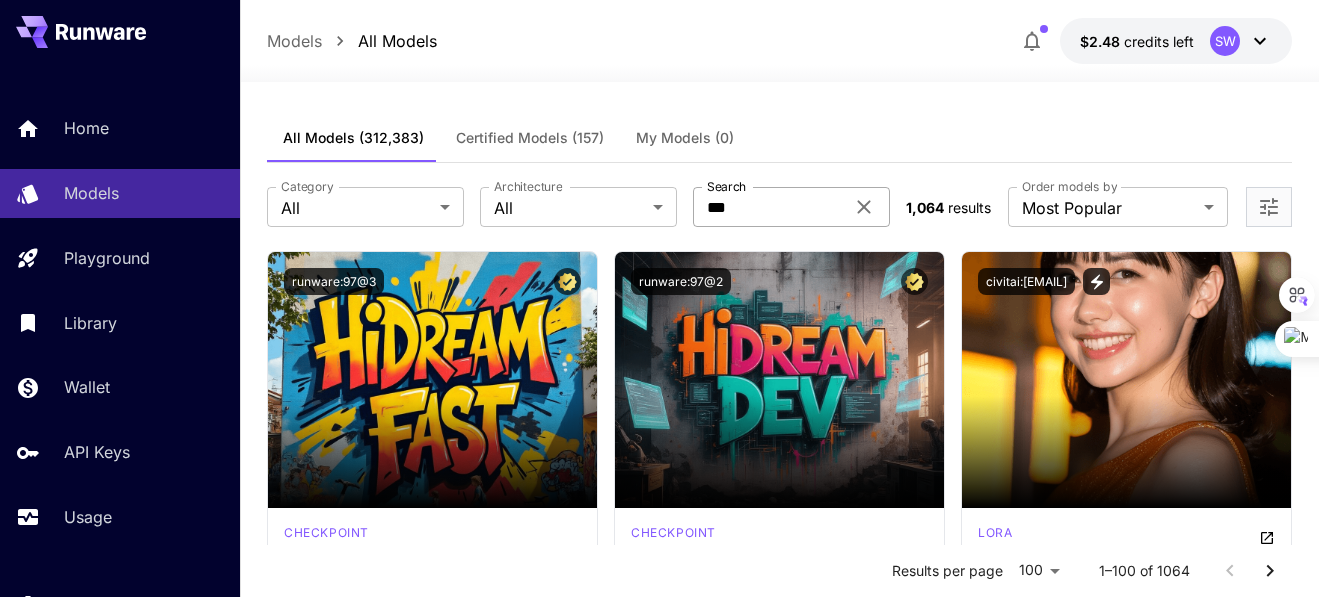 click on "***" at bounding box center (768, 207) 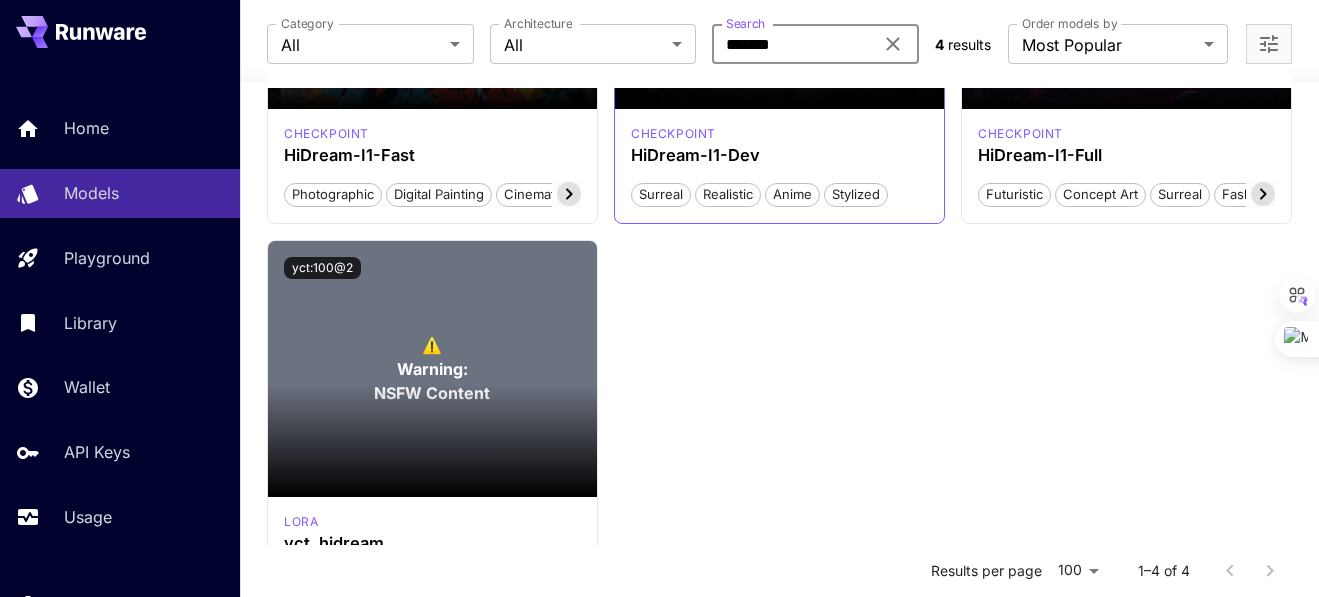 scroll, scrollTop: 401, scrollLeft: 0, axis: vertical 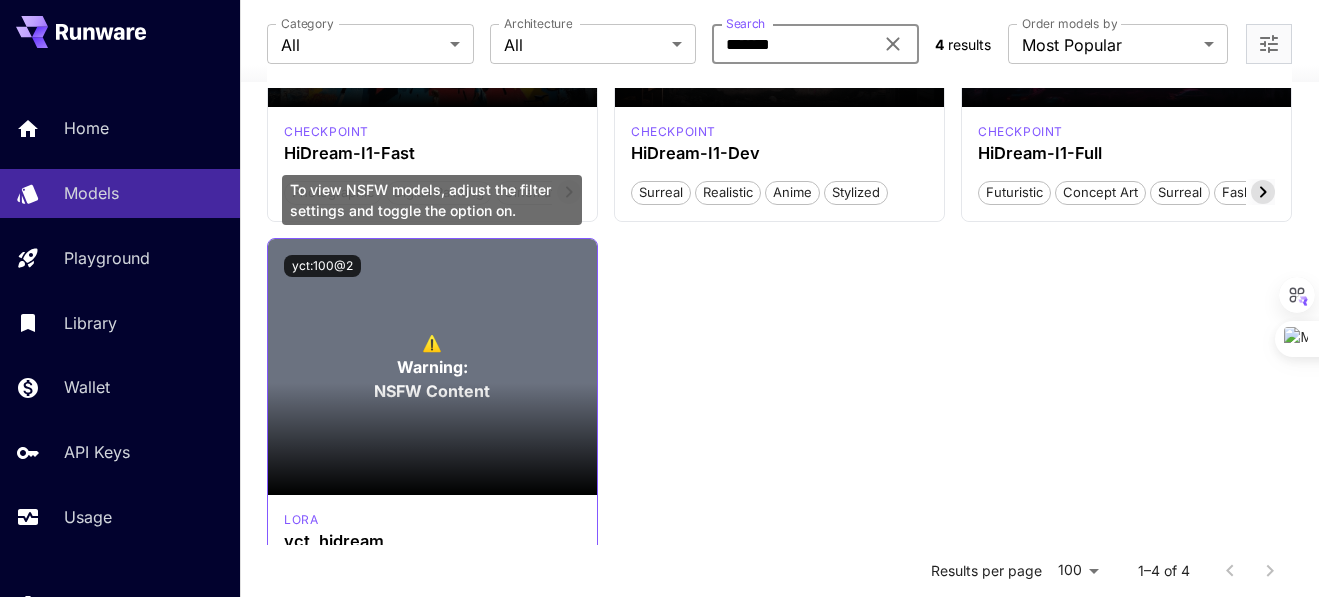 type on "*******" 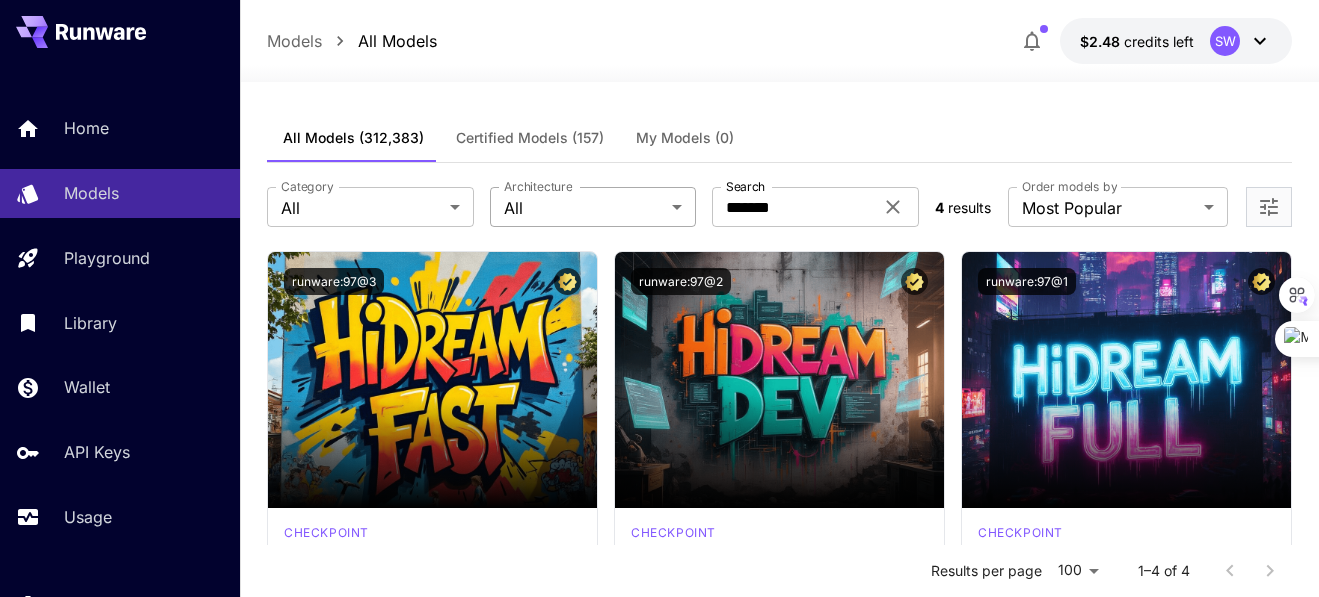scroll, scrollTop: 5, scrollLeft: 0, axis: vertical 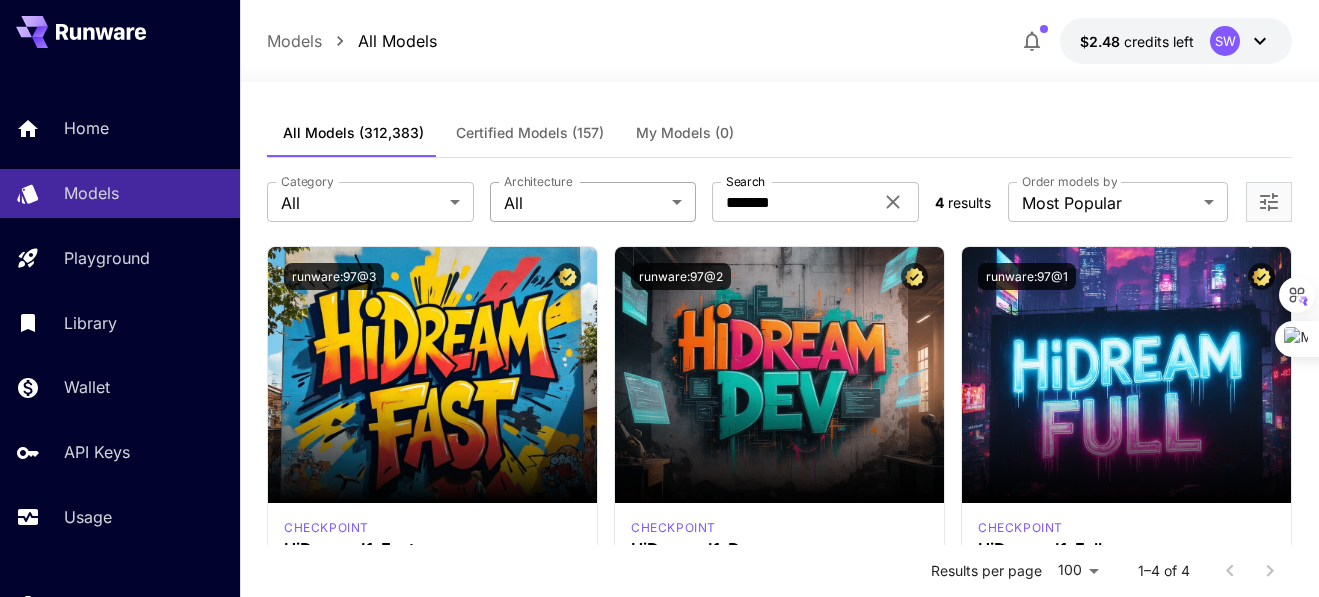 click on "**********" at bounding box center (659, 565) 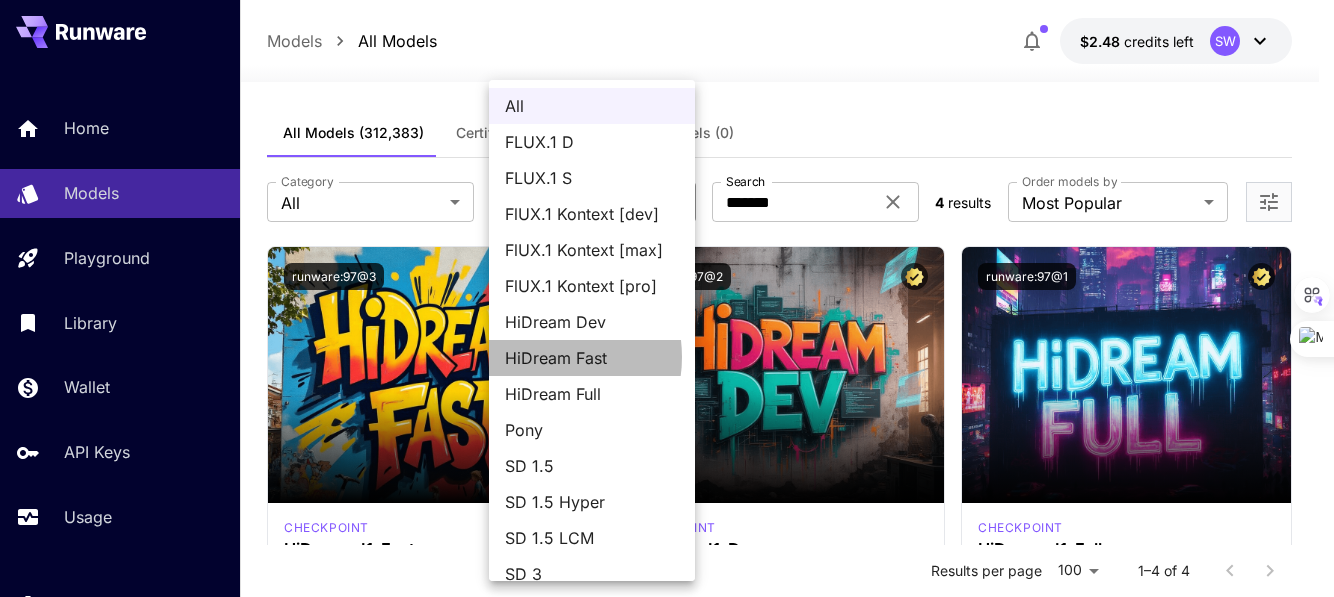 click on "HiDream Fast" at bounding box center [592, 358] 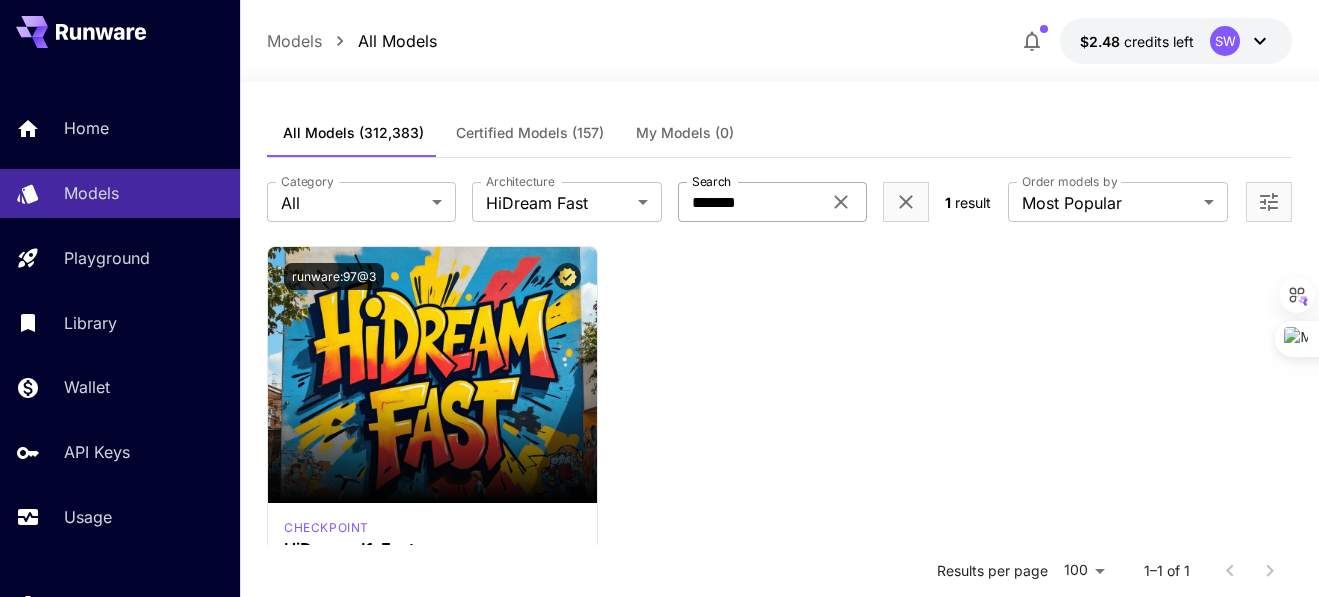 click 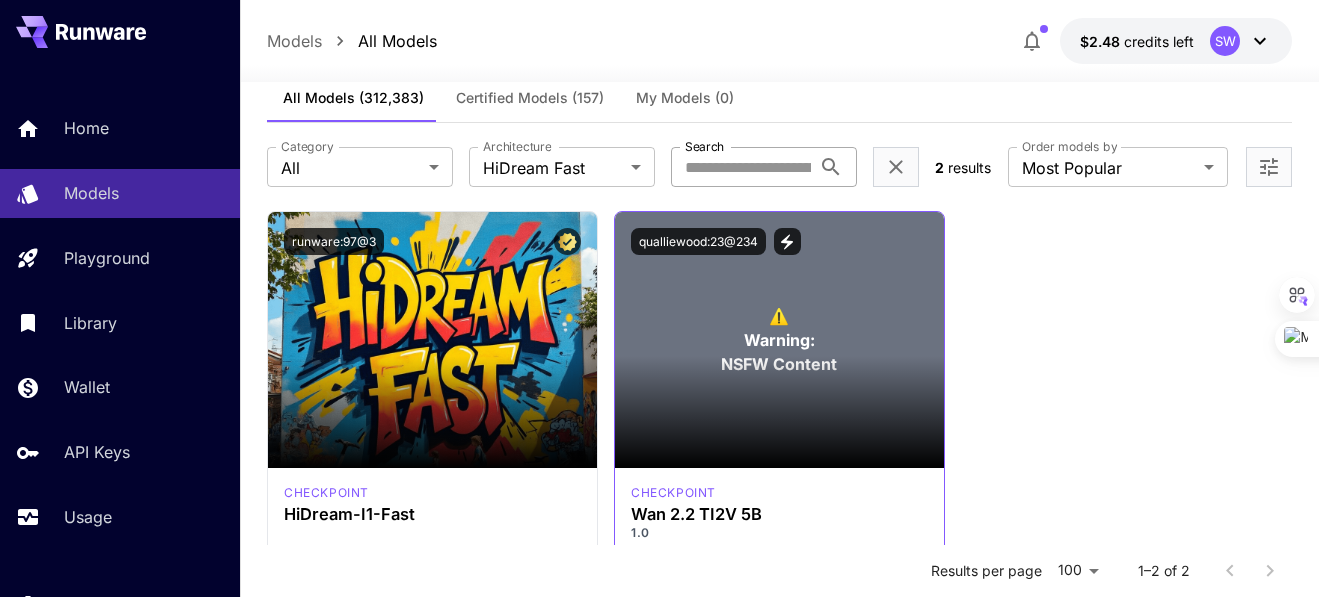 scroll, scrollTop: 39, scrollLeft: 0, axis: vertical 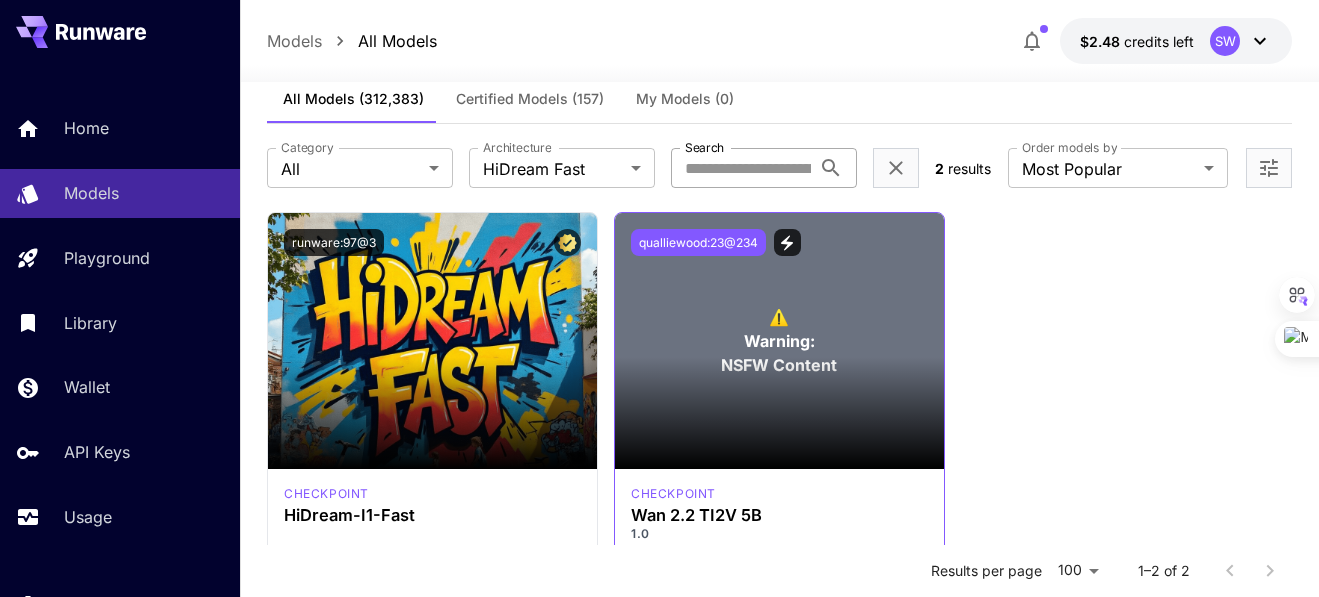 click on "qualliewood:23@234" at bounding box center [698, 242] 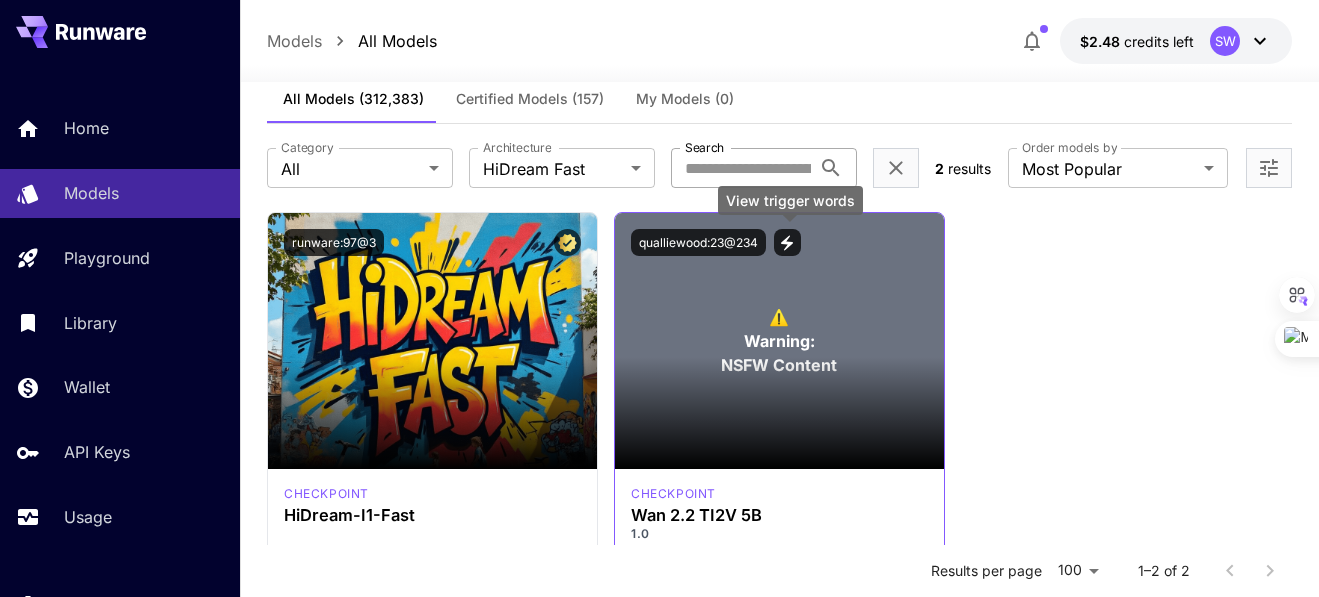 click 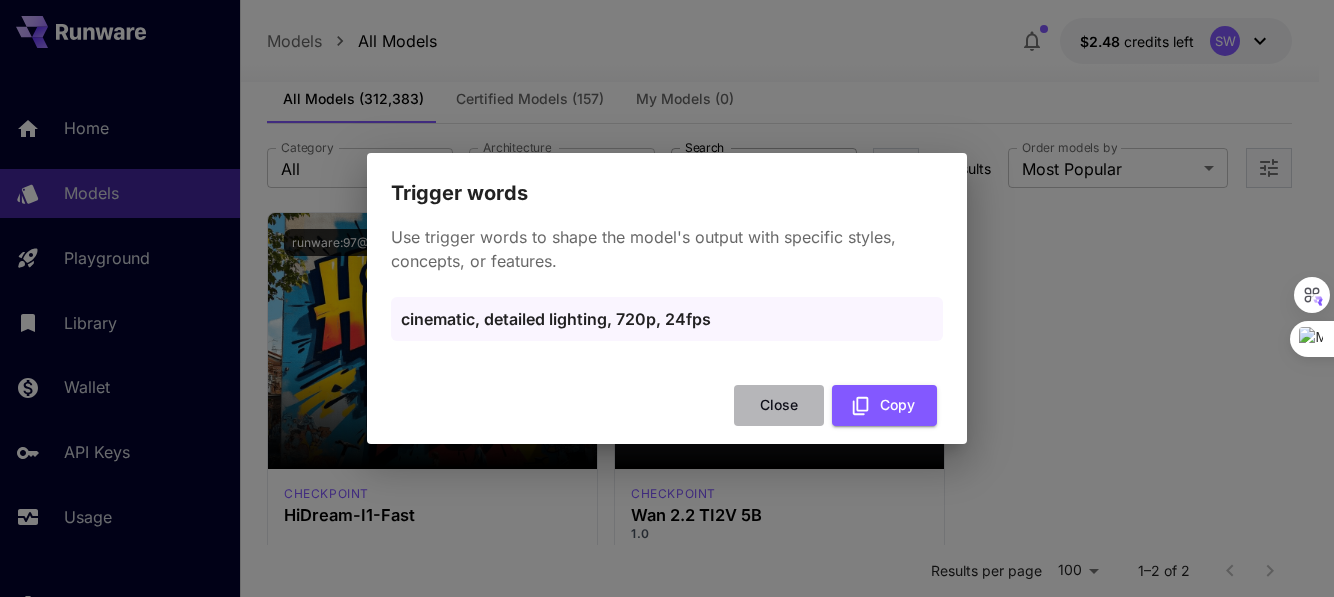 click on "Close" at bounding box center [779, 405] 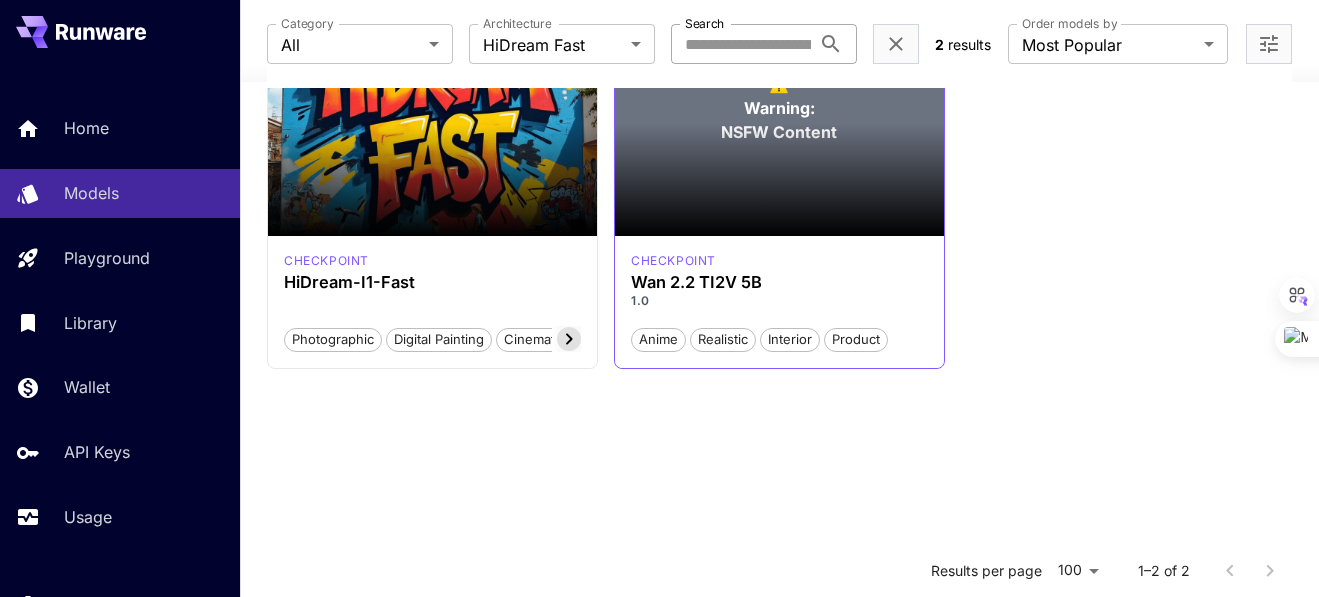 scroll, scrollTop: 276, scrollLeft: 0, axis: vertical 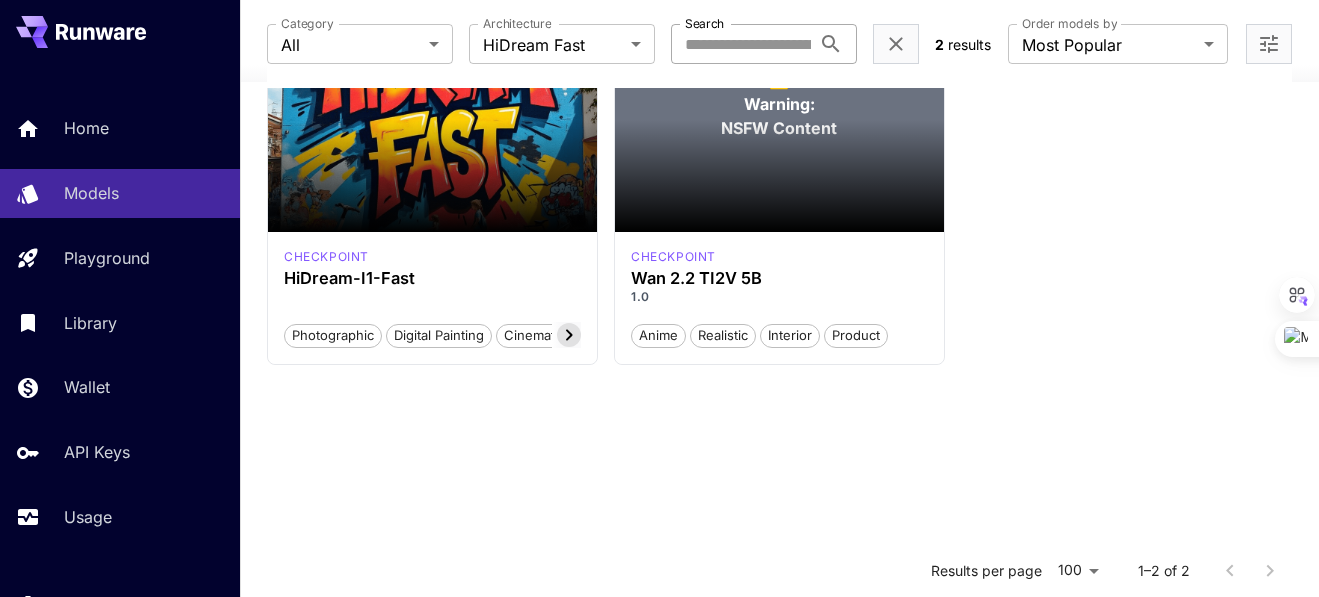 drag, startPoint x: 826, startPoint y: 476, endPoint x: 826, endPoint y: 464, distance: 12 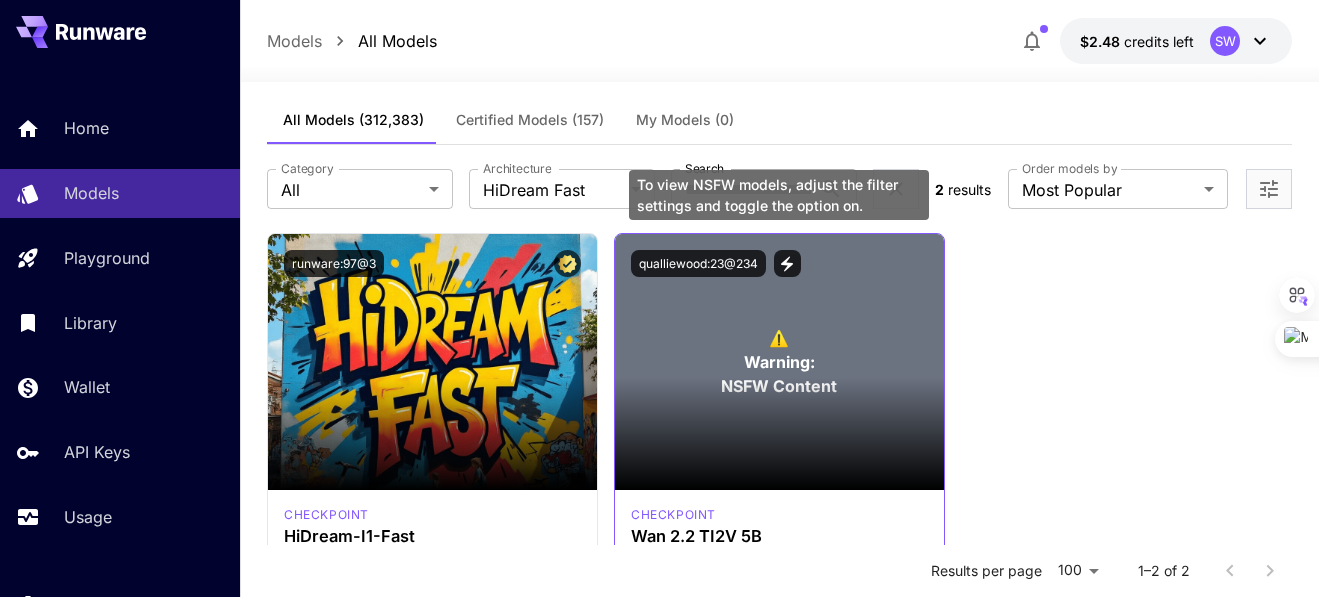 scroll, scrollTop: 19, scrollLeft: 0, axis: vertical 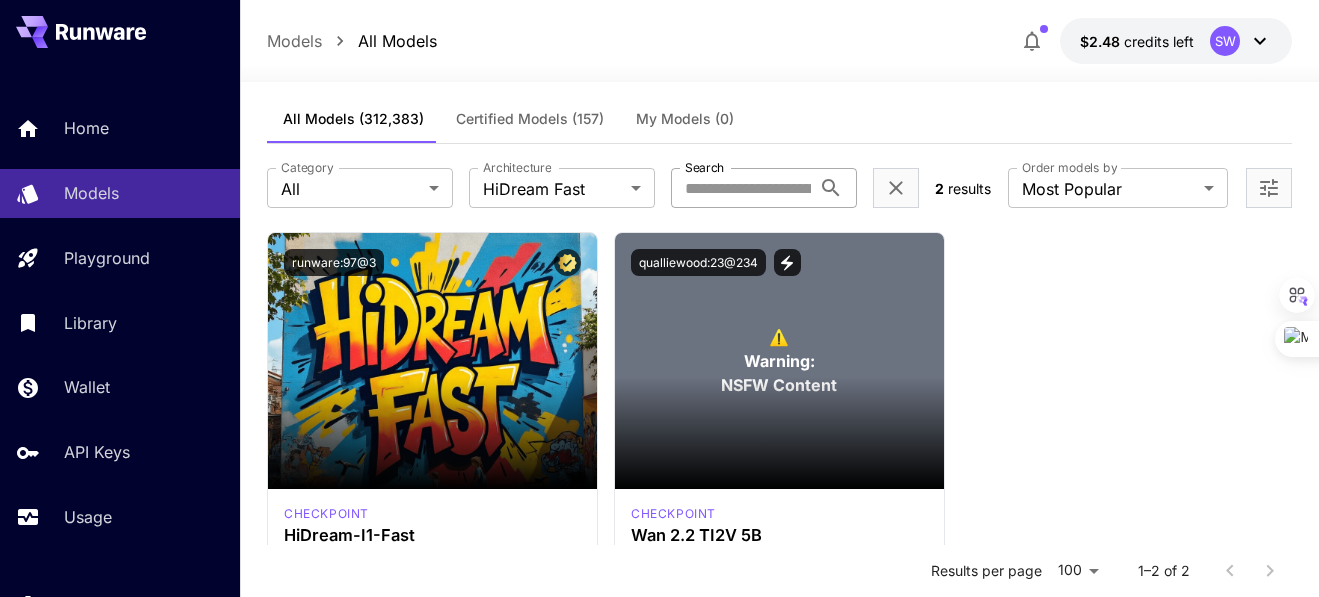 drag, startPoint x: 757, startPoint y: 544, endPoint x: 605, endPoint y: 543, distance: 152.0033 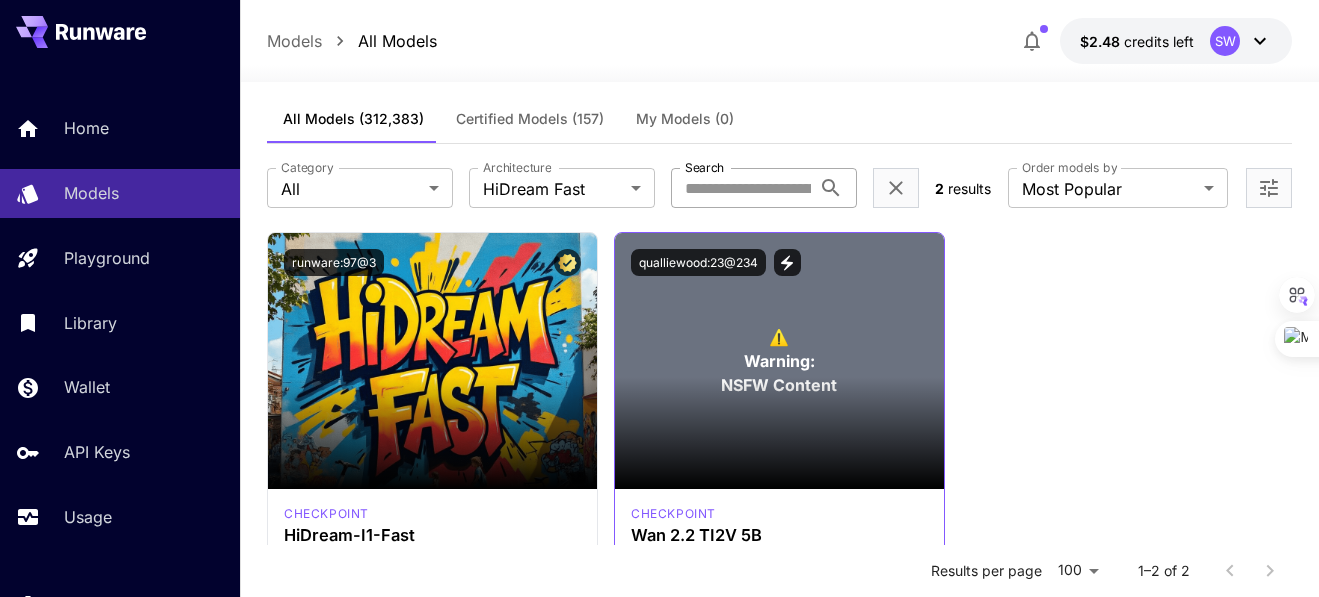drag, startPoint x: 605, startPoint y: 543, endPoint x: 781, endPoint y: 526, distance: 176.81912 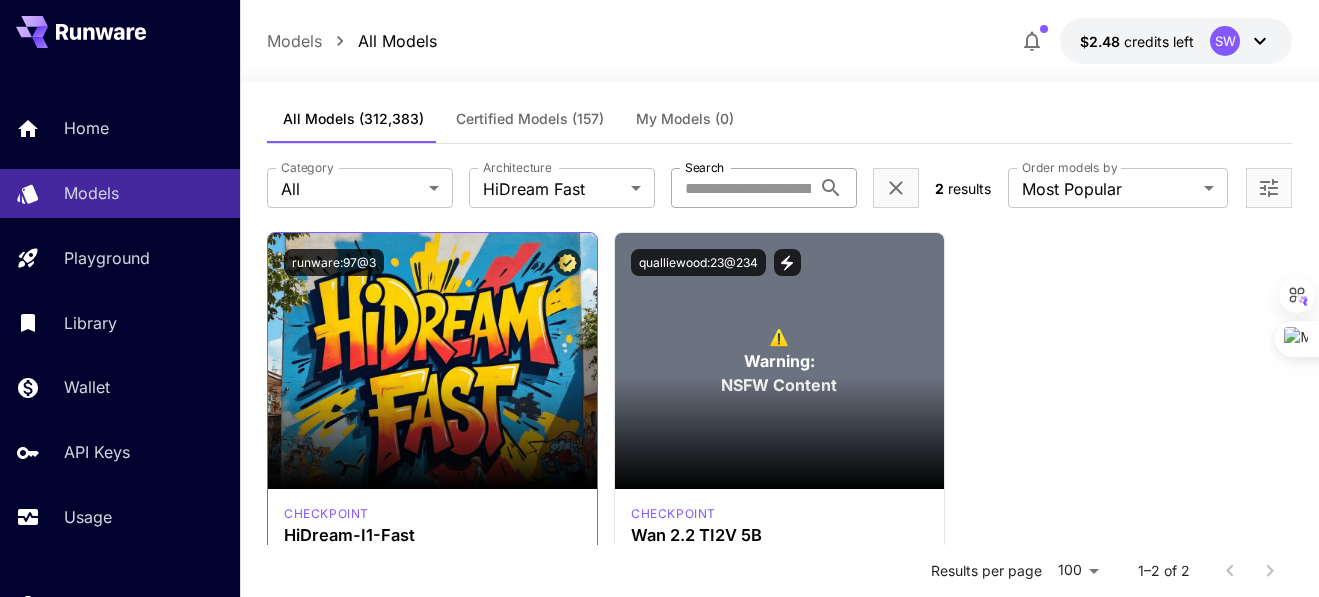 click on "runware:97@3" at bounding box center [432, 262] 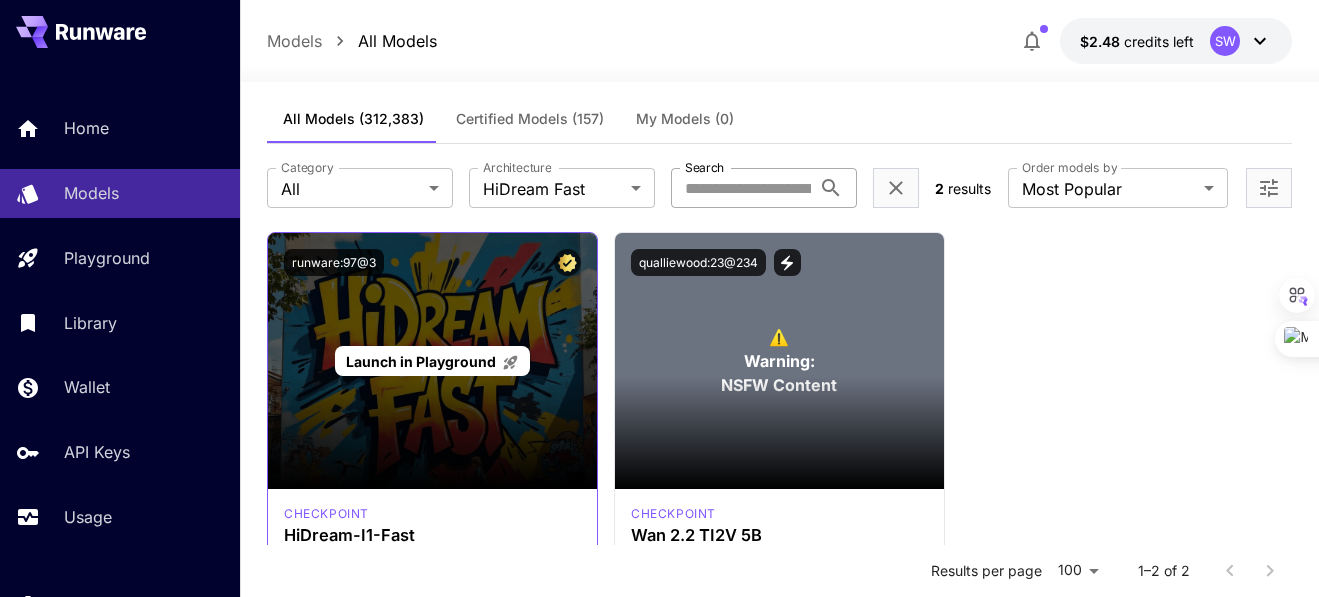 click on "Launch in Playground" at bounding box center (421, 361) 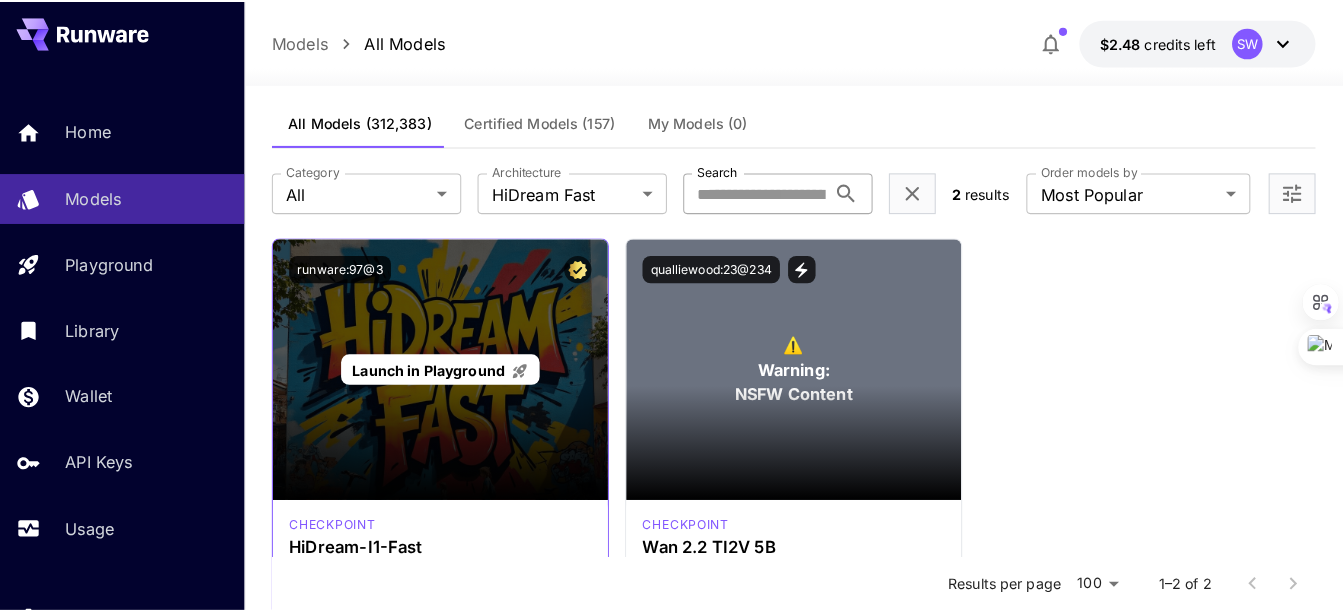 scroll, scrollTop: 0, scrollLeft: 0, axis: both 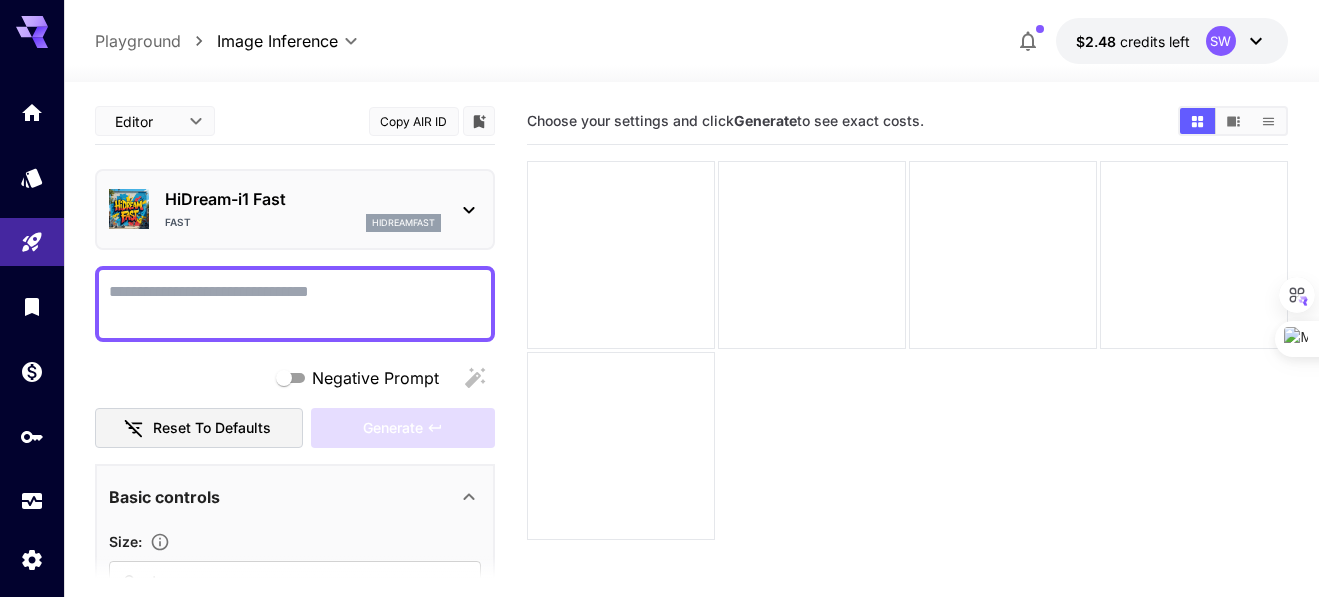 click on "Editor **** ​ Copy AIR ID HiDream-i1 Fast Fast hidreamfast Negative Prompt Reset to defaults Generate Basic controls Size : Custom ****** ​ ​ W *** ​ ​ H *** ​ Format : PNG JPEG WEBP Number of images : 1 1 20 1 Advanced controls Seed image : Drag or upload image ​ Mask image : Drag or upload image ​ Outpainting : Reset top * ​ right * ​ bottom * ​ left * ​ Blur * ​ Seed : ​ Scheduler : ******* ​ Steps : 16 0 50 16 Prompt Weighting : ​ ******* ​ See syntax examples CFG scale : 1 0 50 1 CLIP Skip : 0 1 2 LoRA(s) Add ControlNet(s) Add ControlNet VAE Add VAE Advanced features Accelerator options : None **** ​ LayerDiffuse : Enable LayerDiffuse for transparent images API-only settings Display Cost : Display cost in response Check NSFW : Detect NSFW content Output Format : URL ​ Upload Endpoint : ​" at bounding box center (295, 630) 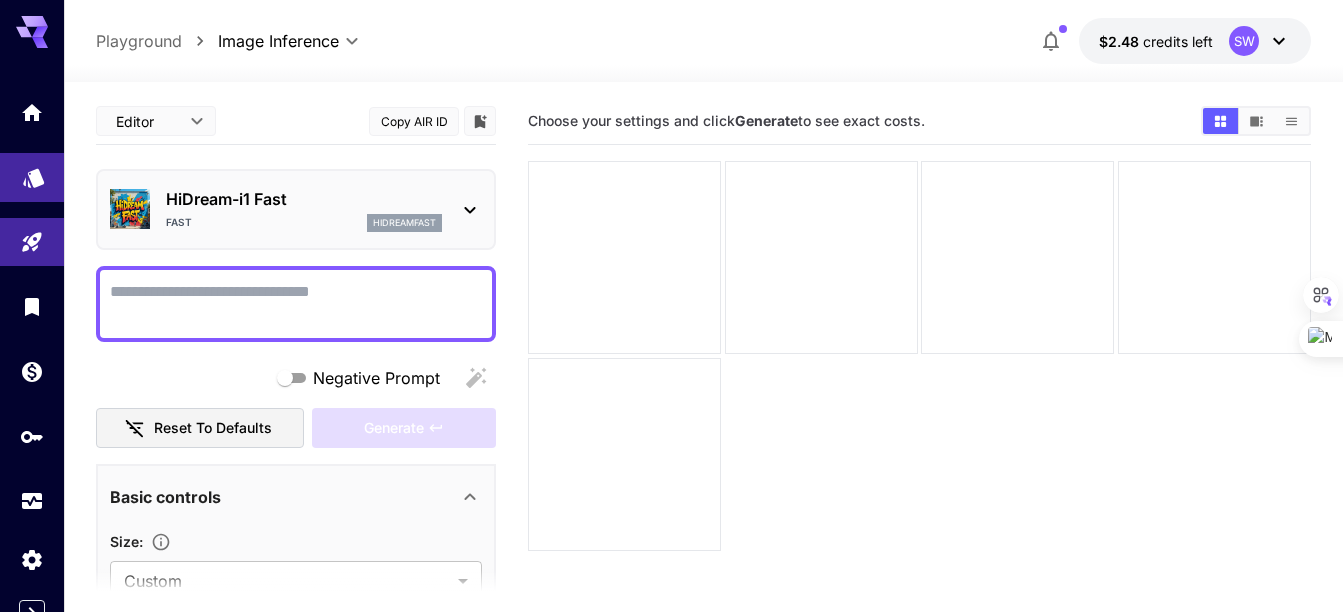 click at bounding box center [32, 177] 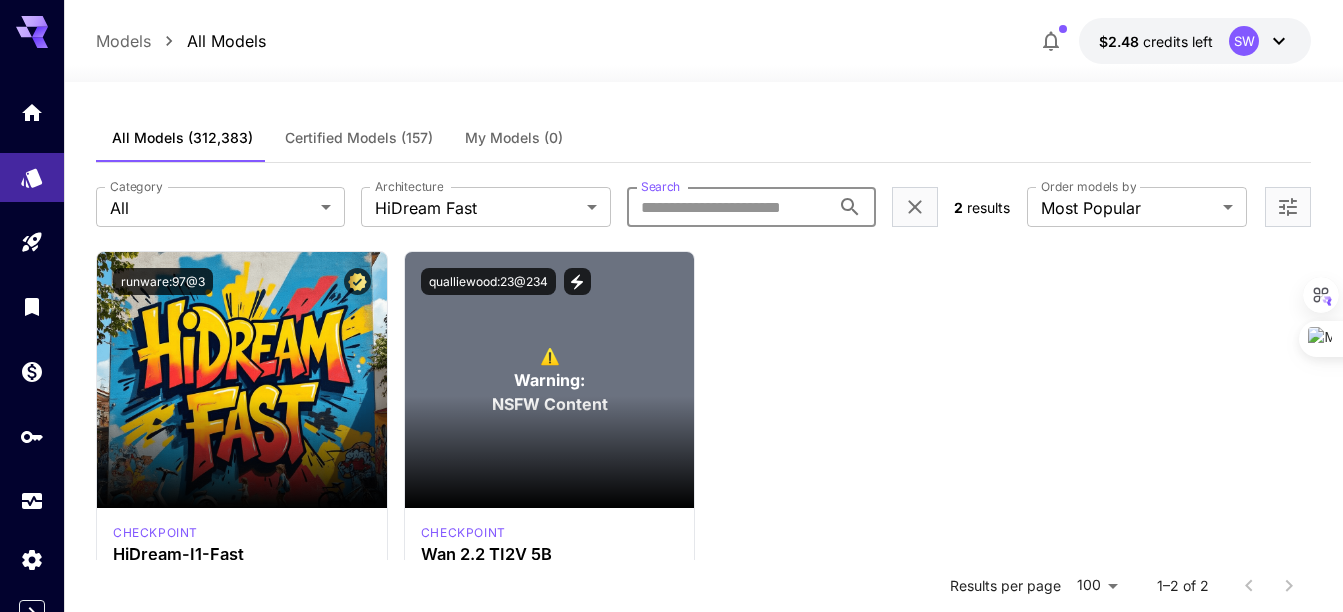 click on "Search" at bounding box center (728, 207) 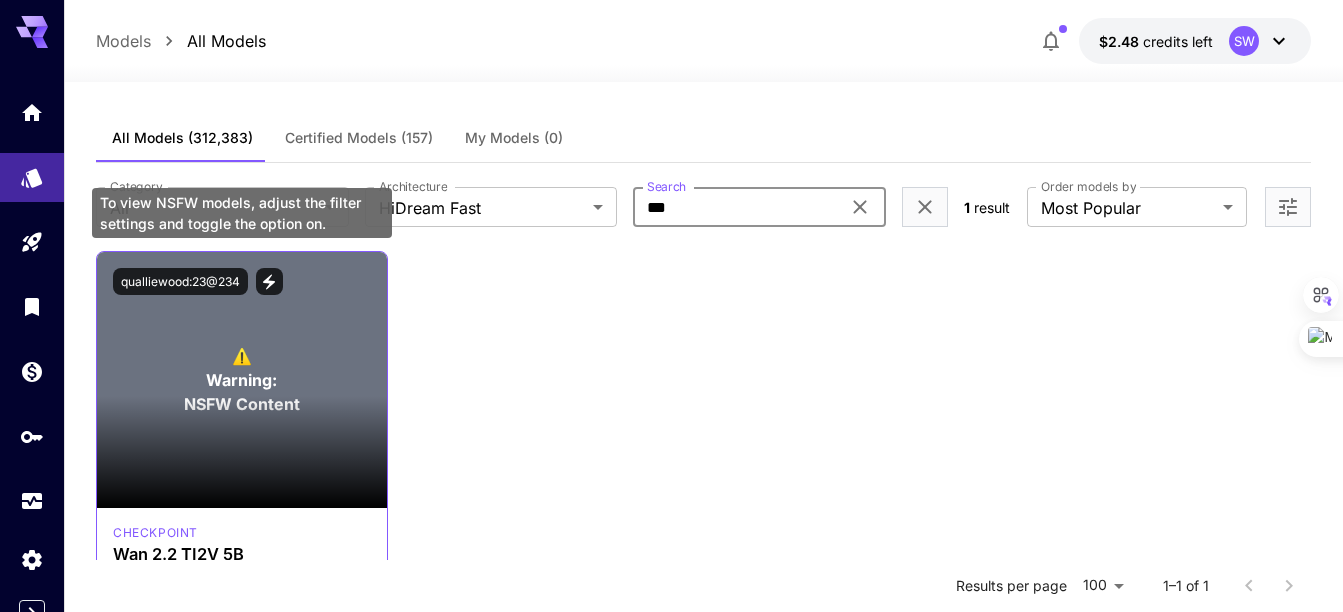 type on "***" 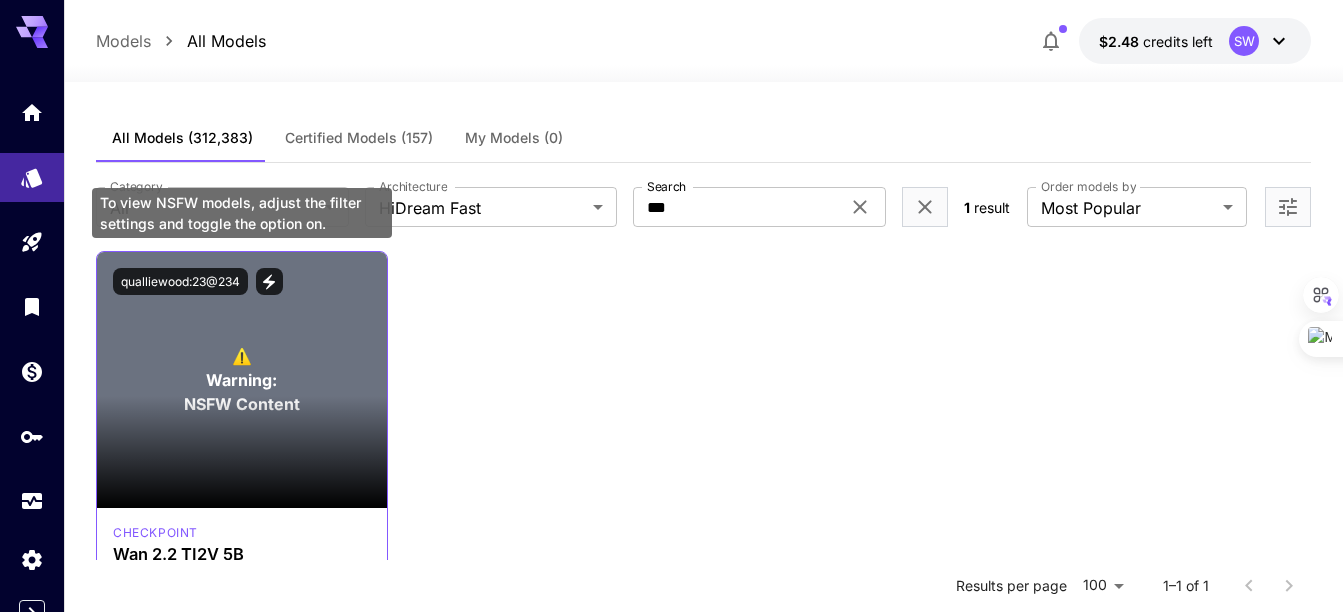 click on "⚠️ Warning: NSFW Content" at bounding box center [242, 380] 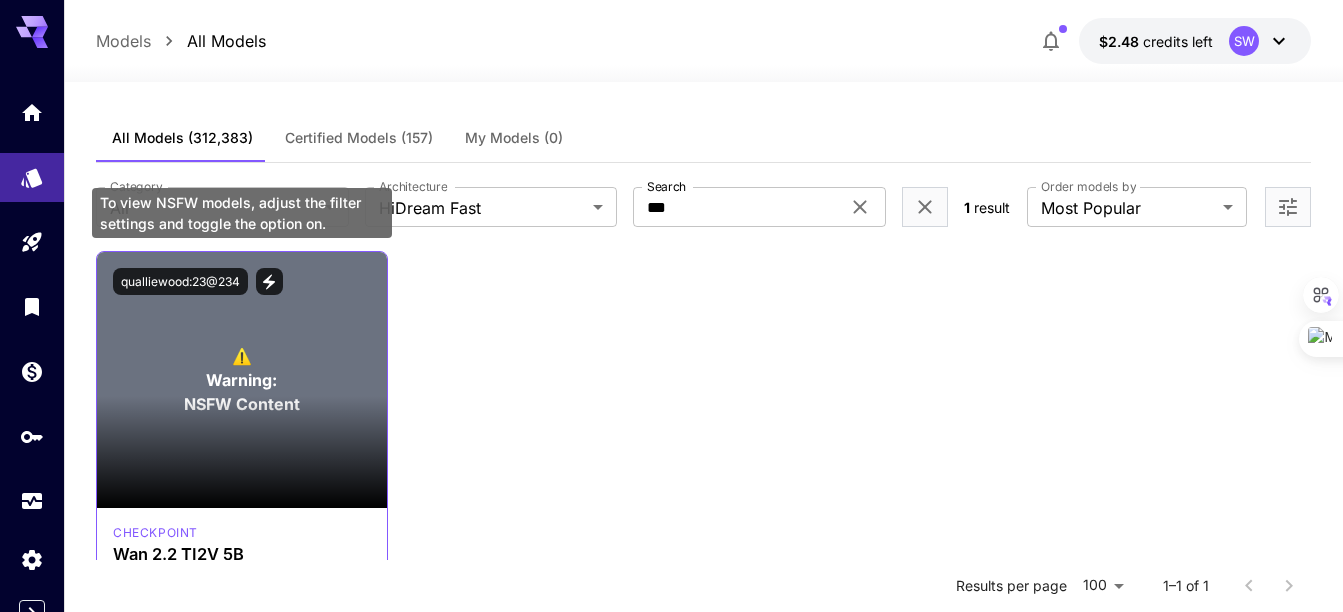 click on "⚠️" at bounding box center (242, 356) 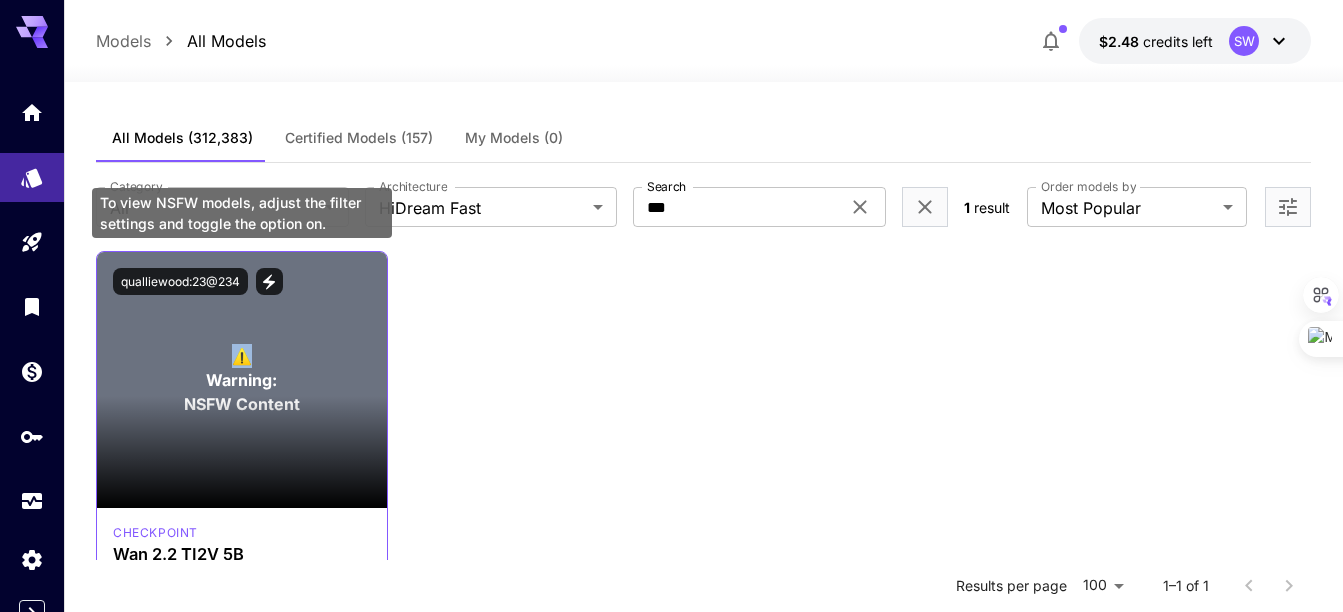 click on "⚠️" at bounding box center (242, 356) 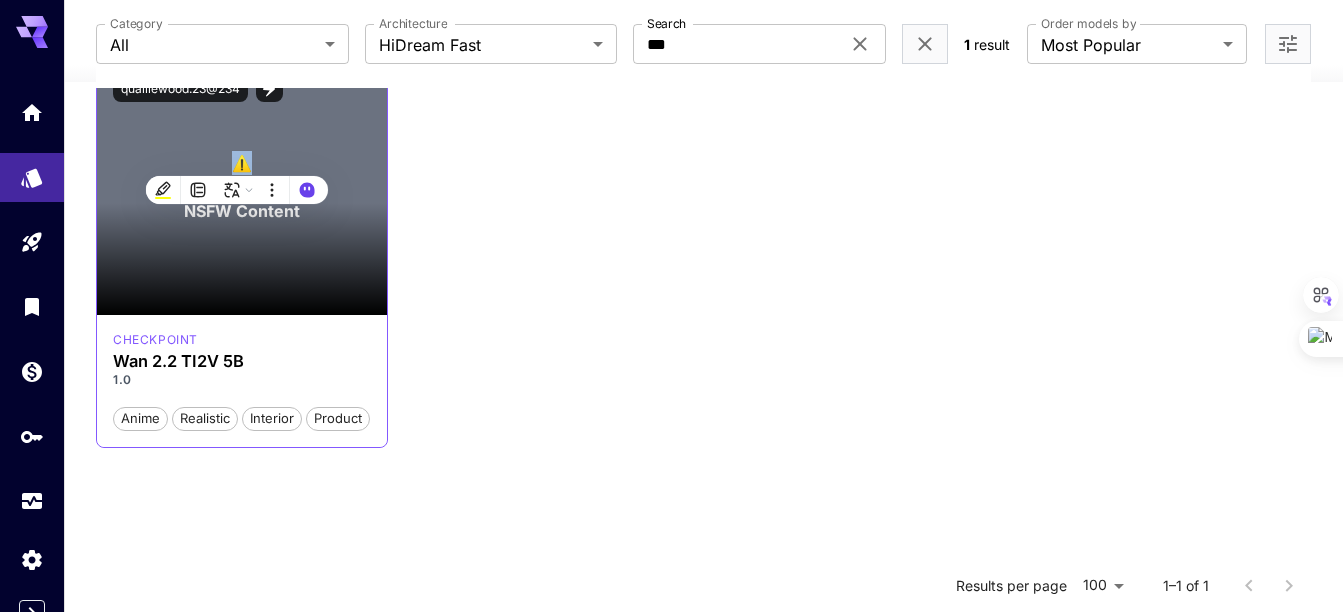 scroll, scrollTop: 196, scrollLeft: 0, axis: vertical 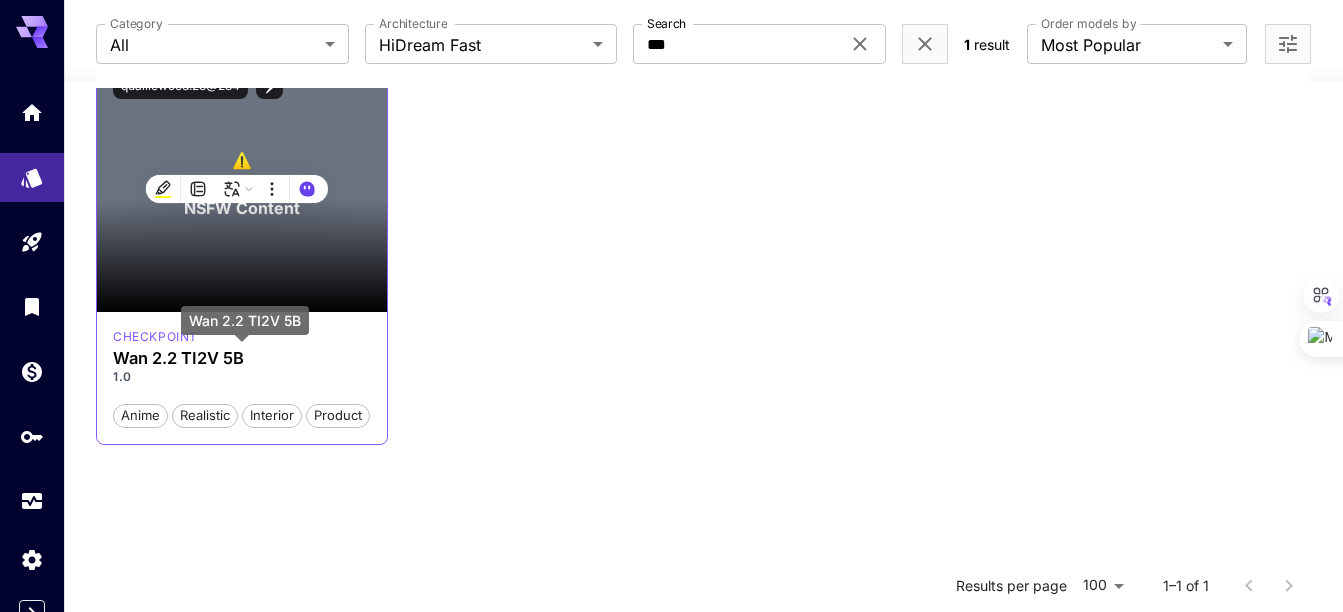 click on "Wan 2.2 TI2V 5B" at bounding box center (242, 358) 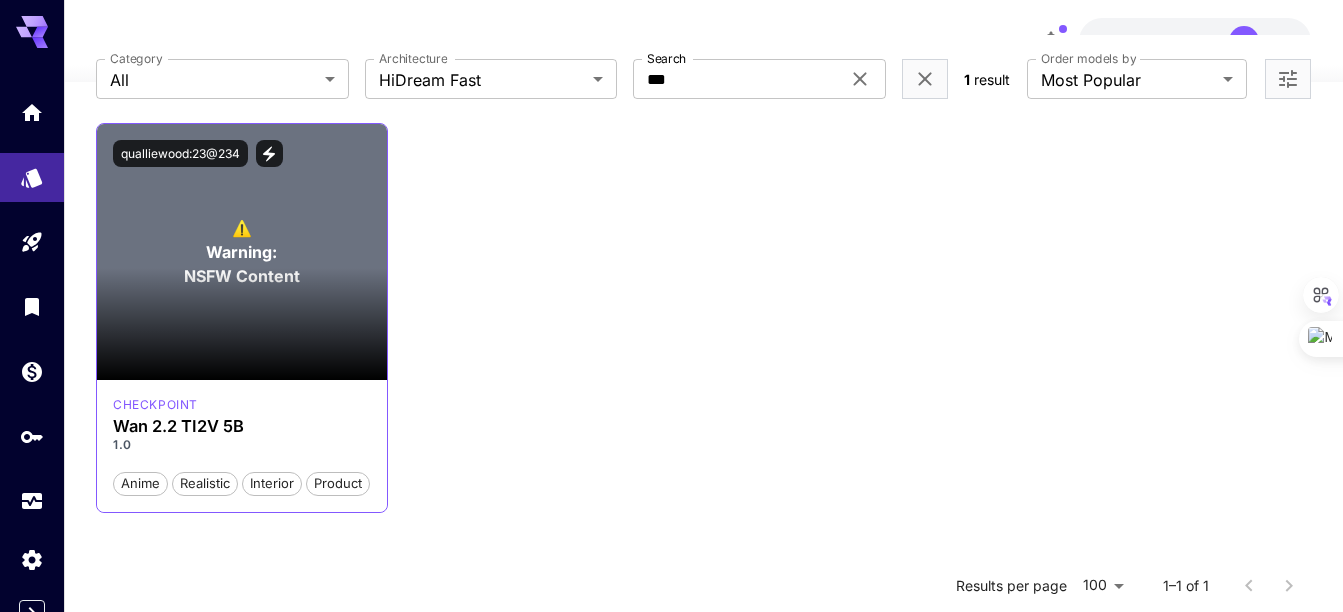 scroll, scrollTop: 134, scrollLeft: 0, axis: vertical 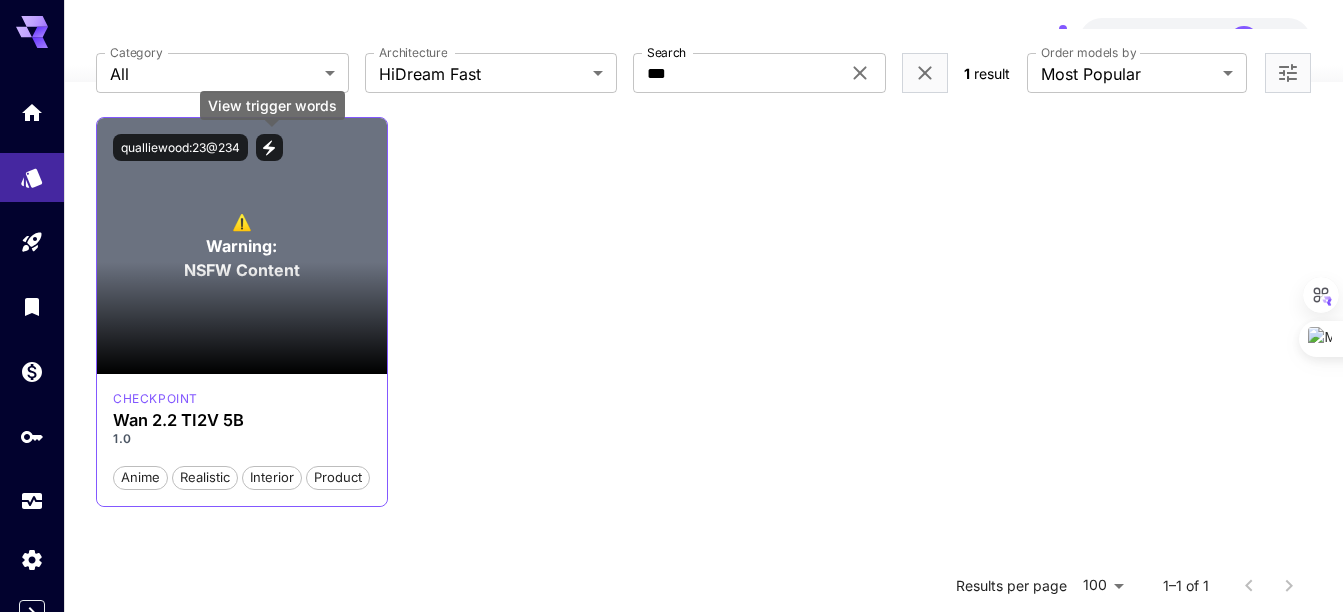 click 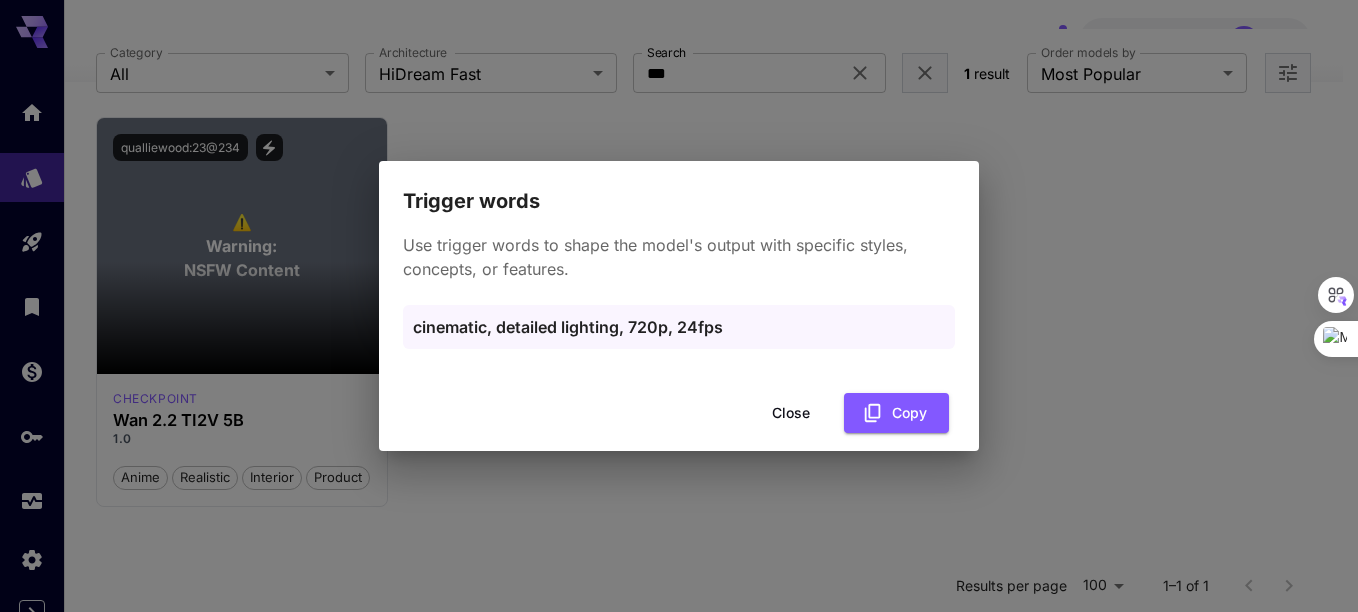 click on "Trigger words Use trigger words to shape the model's output with specific styles, concepts, or features. cinematic, detailed lighting, 720p, 24fps Close Copy" at bounding box center [679, 306] 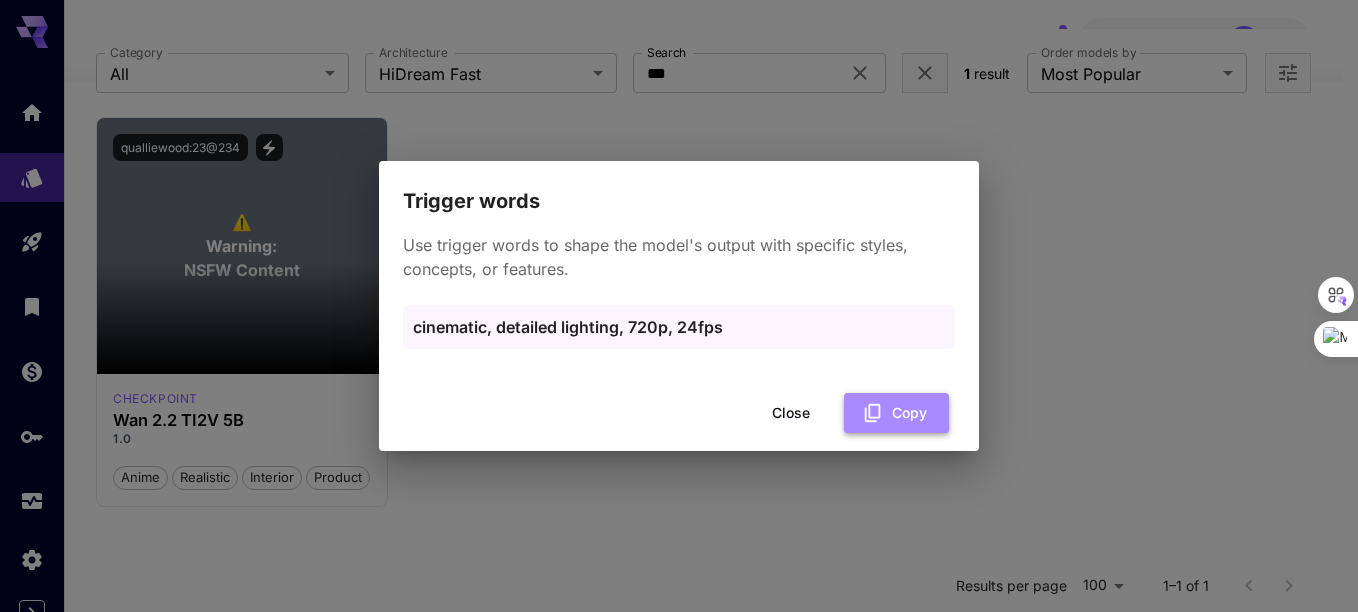 click on "Copy" at bounding box center [896, 413] 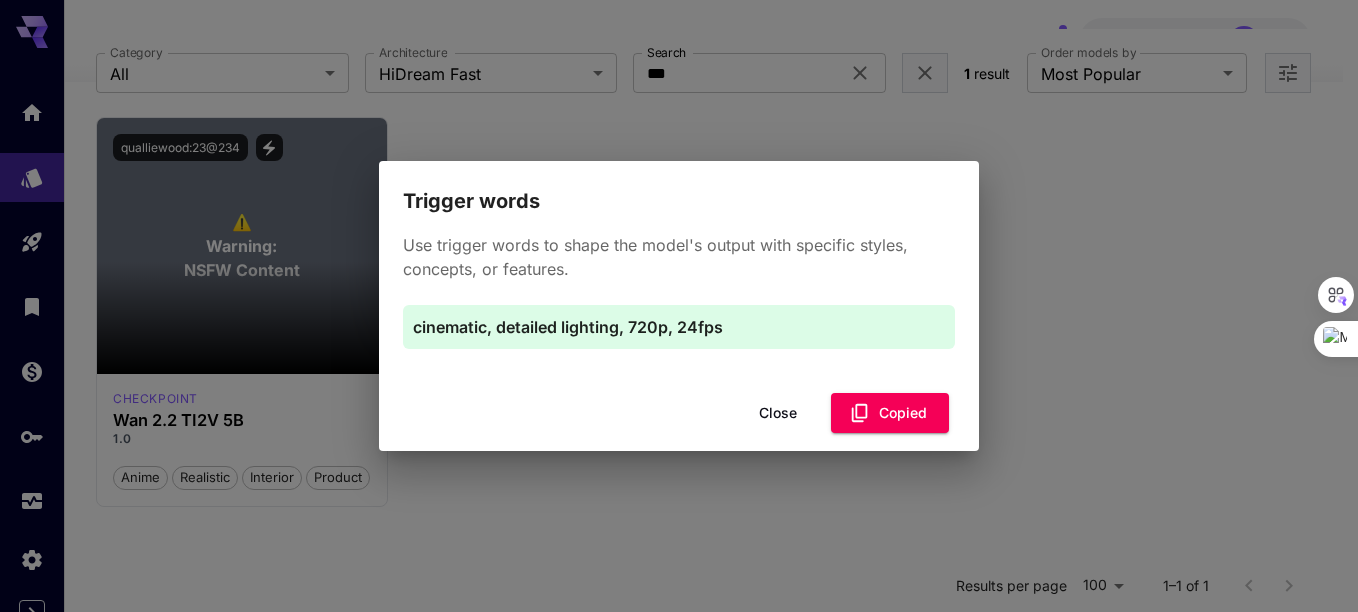 click on "Trigger words Use trigger words to shape the model's output with specific styles, concepts, or features. cinematic, detailed lighting, 720p, 24fps Close Copied" at bounding box center [679, 306] 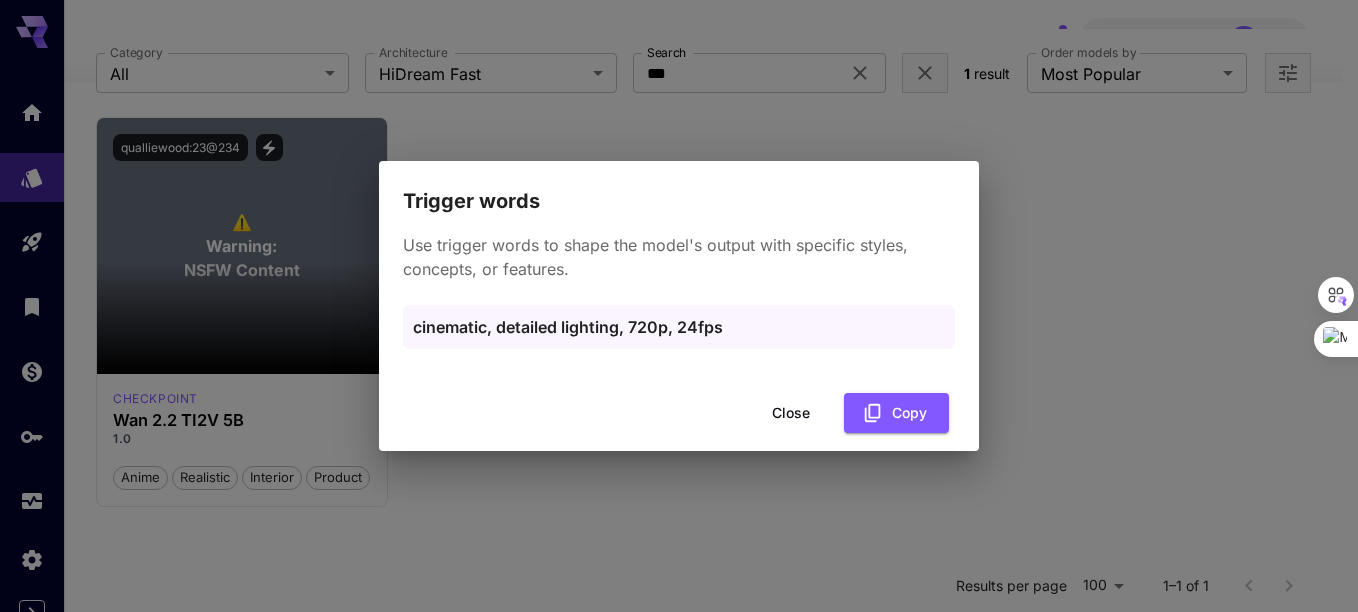 click on "Close" at bounding box center [791, 413] 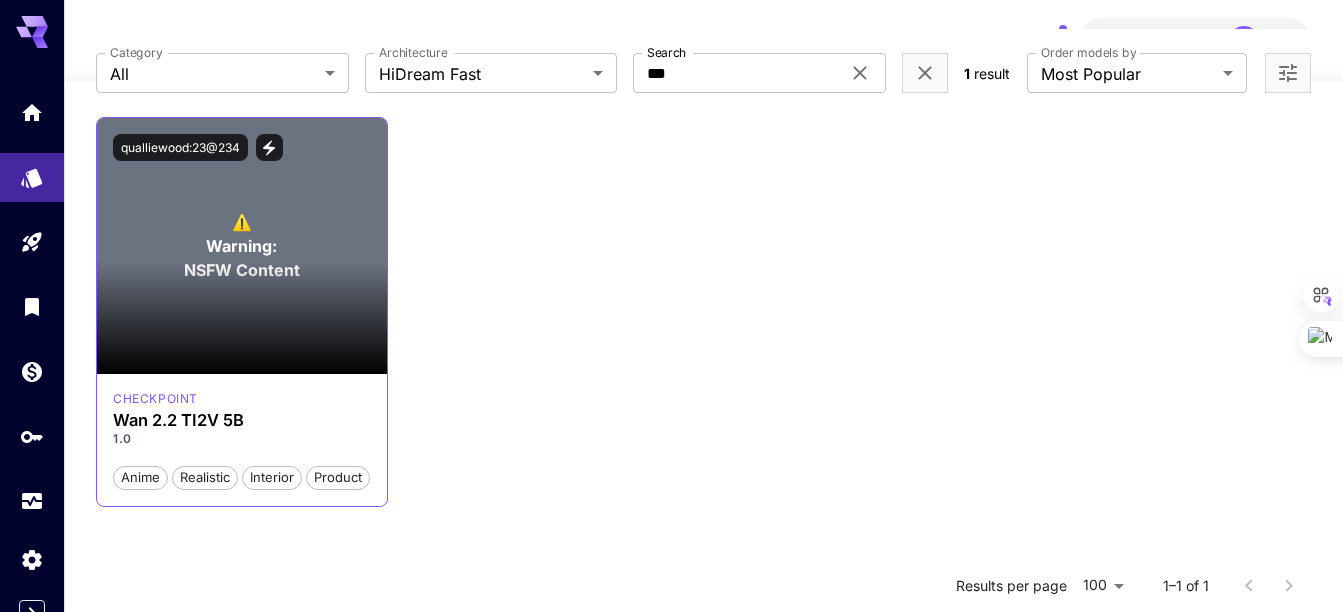 click at bounding box center (242, 318) 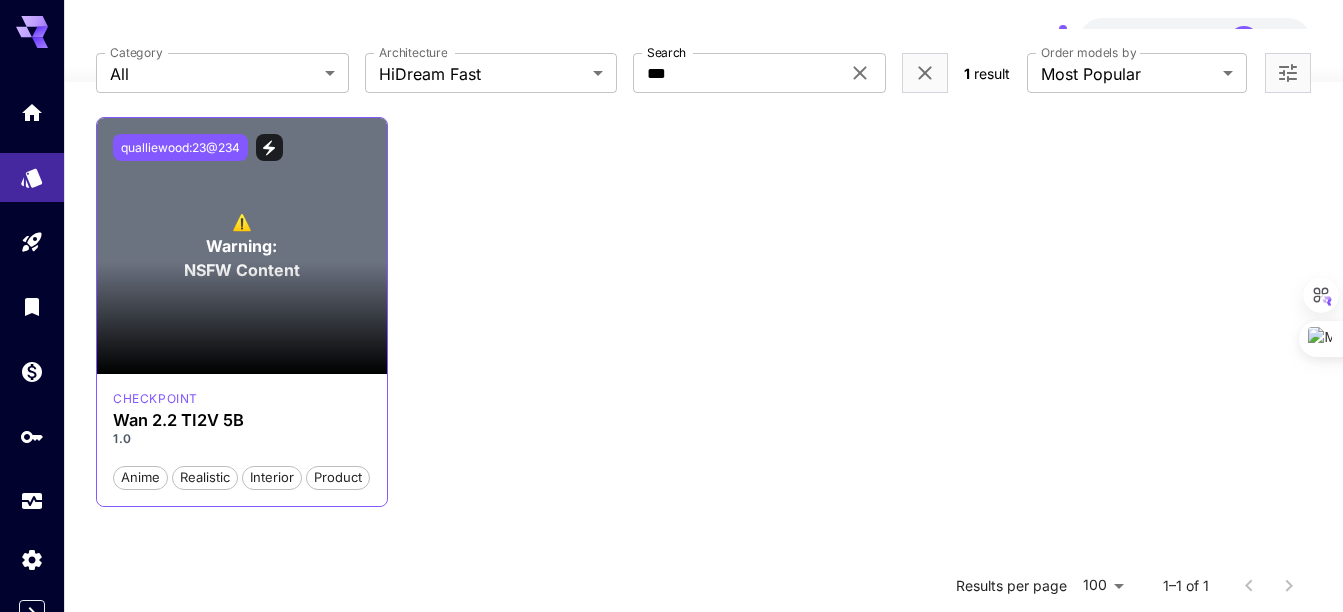 click on "qualliewood:23@234" at bounding box center [180, 147] 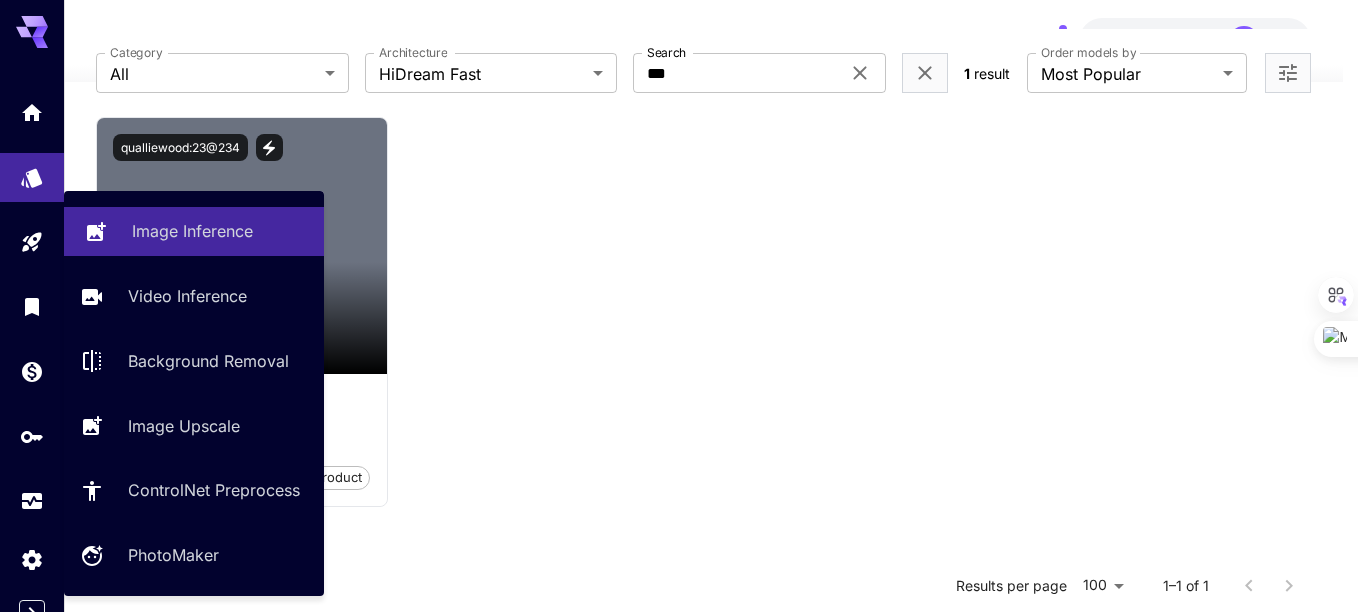 click on "Image Inference" at bounding box center [192, 231] 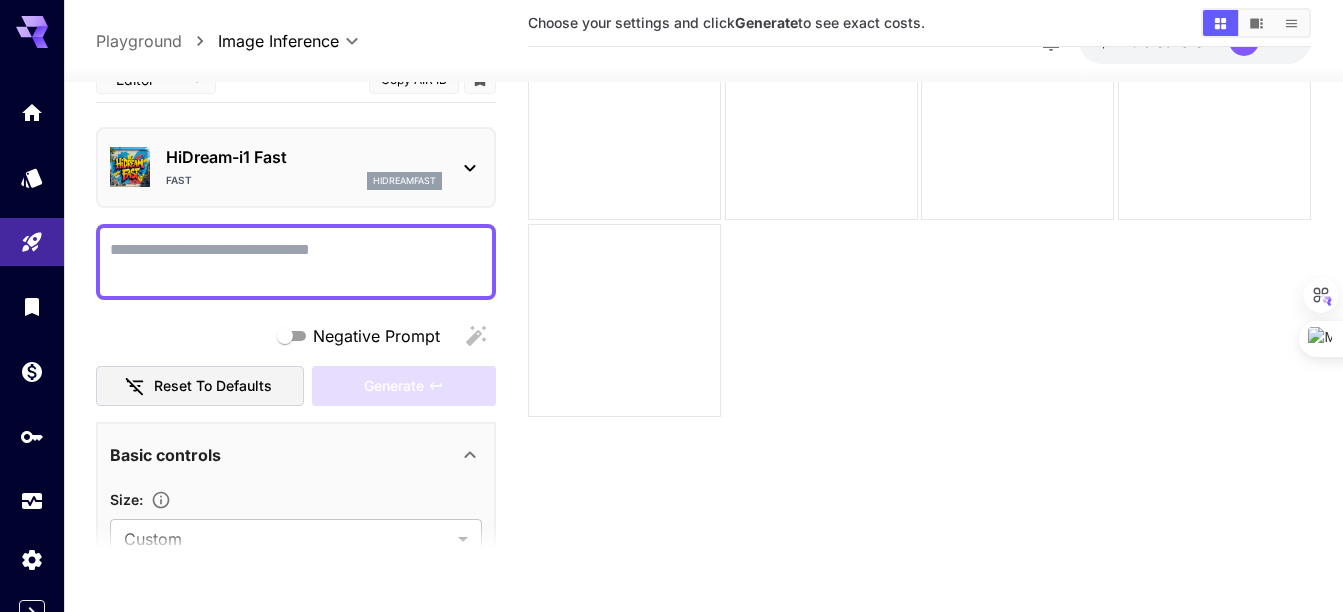 click at bounding box center [296, 262] 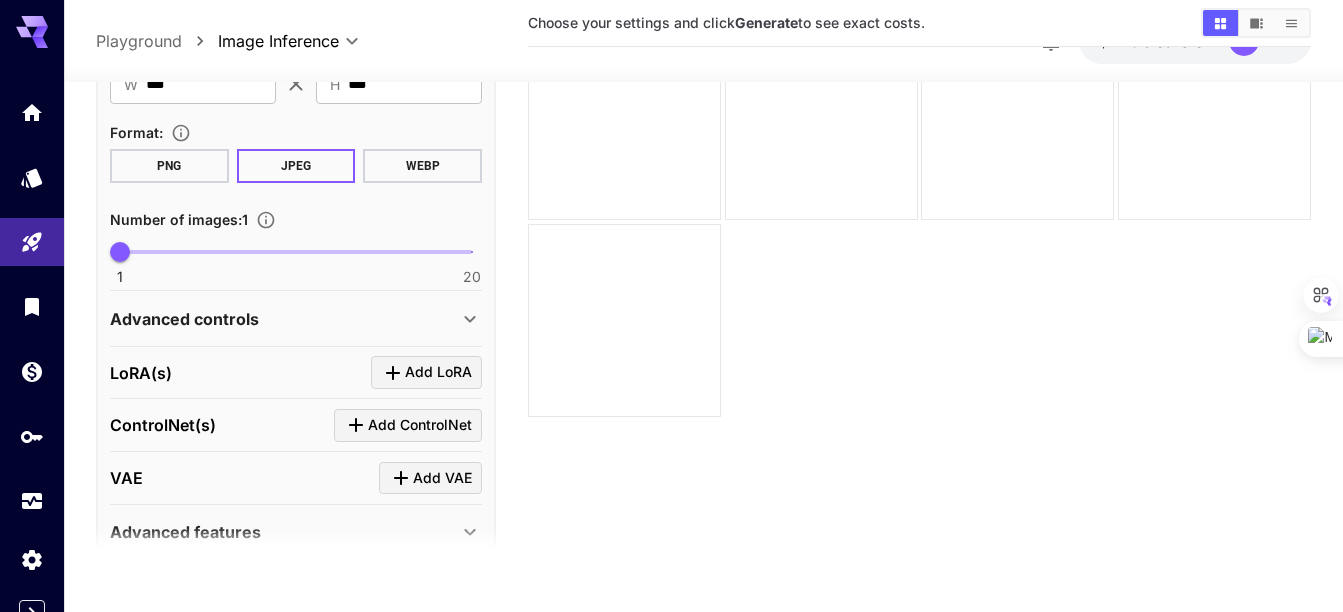 scroll, scrollTop: 505, scrollLeft: 0, axis: vertical 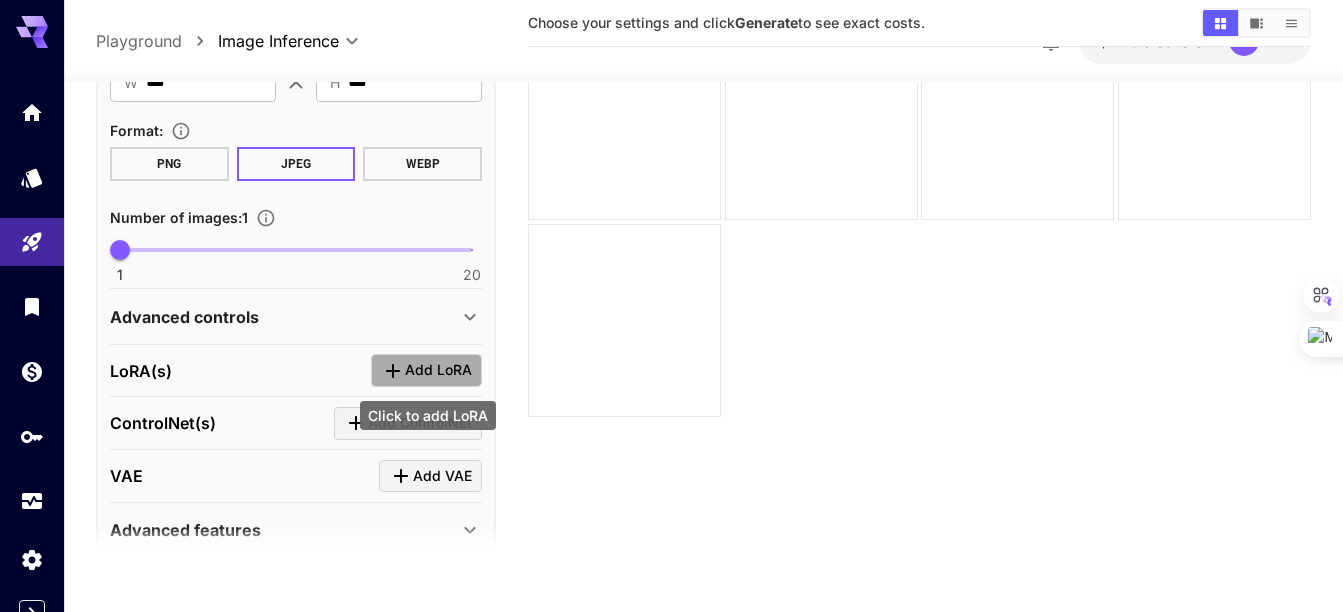 click 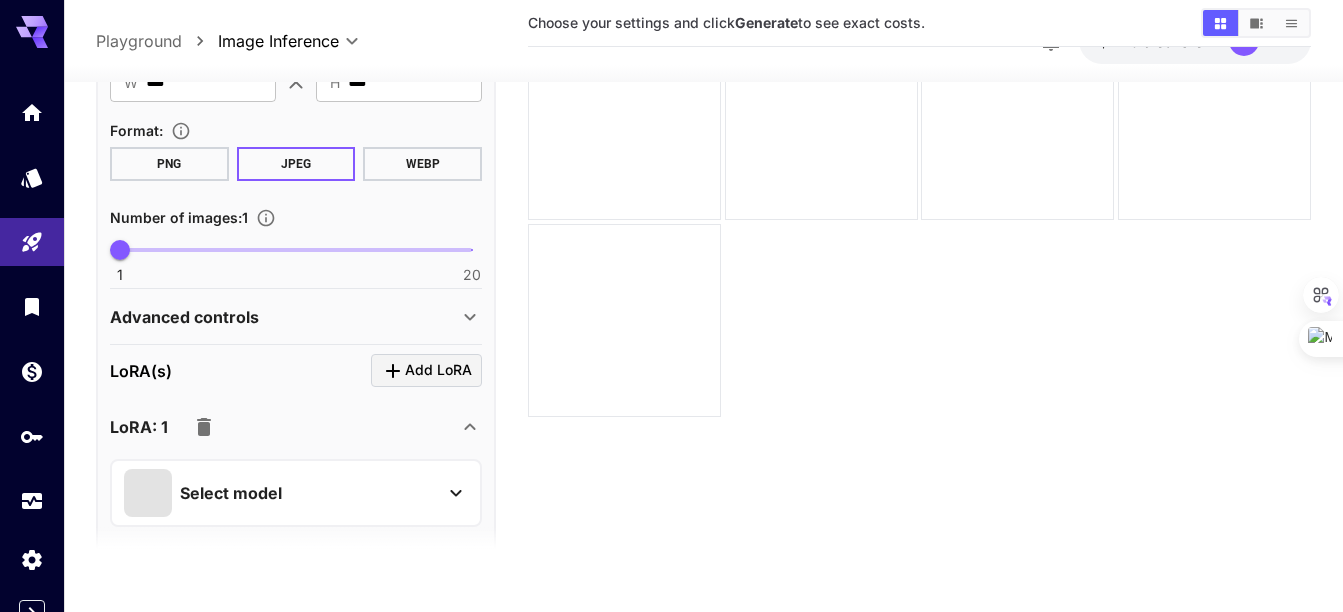 click on "Select model" at bounding box center (231, 493) 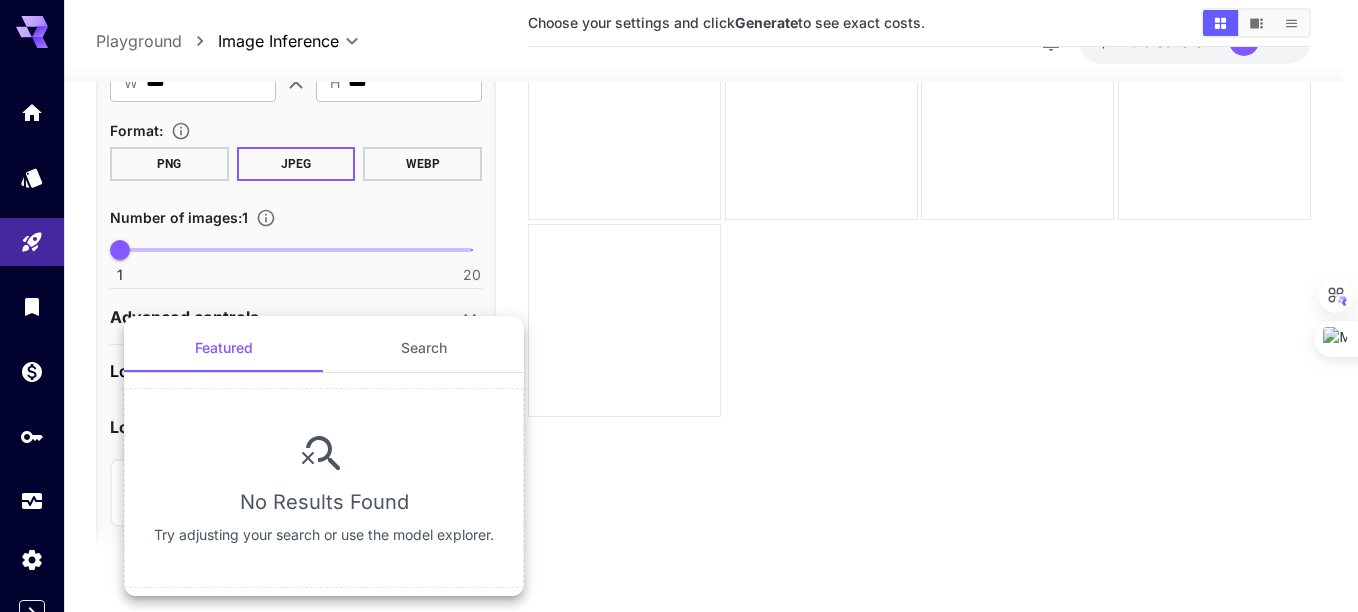 click on "Search" at bounding box center (424, 348) 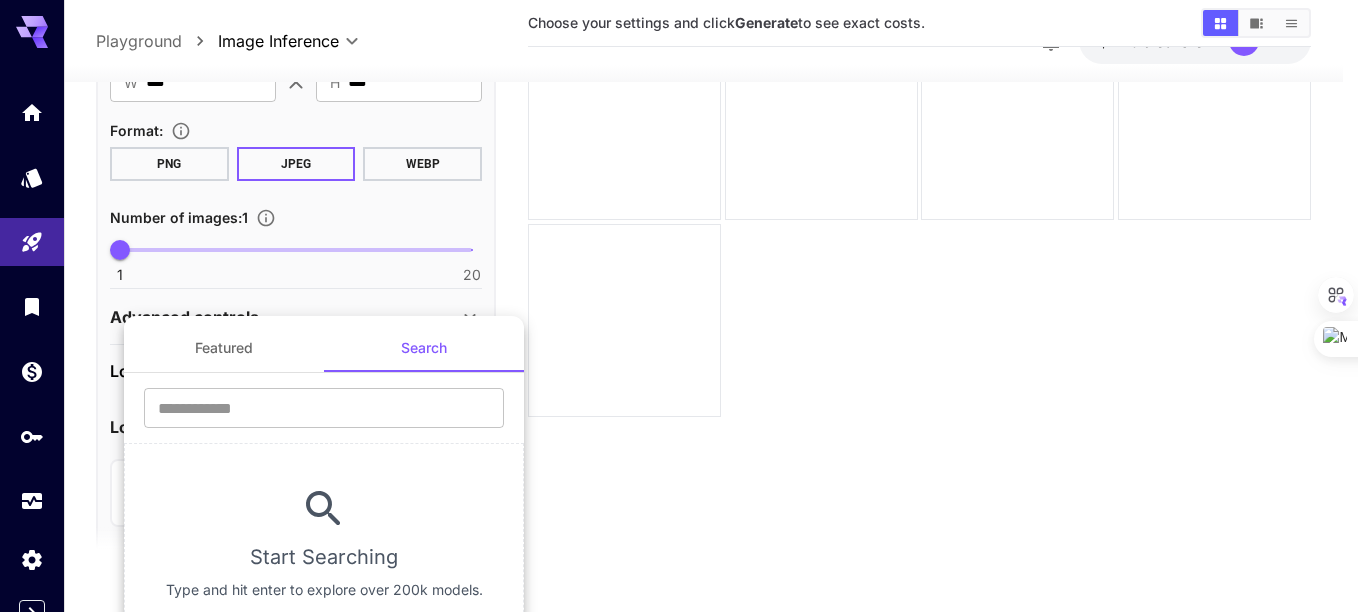 type 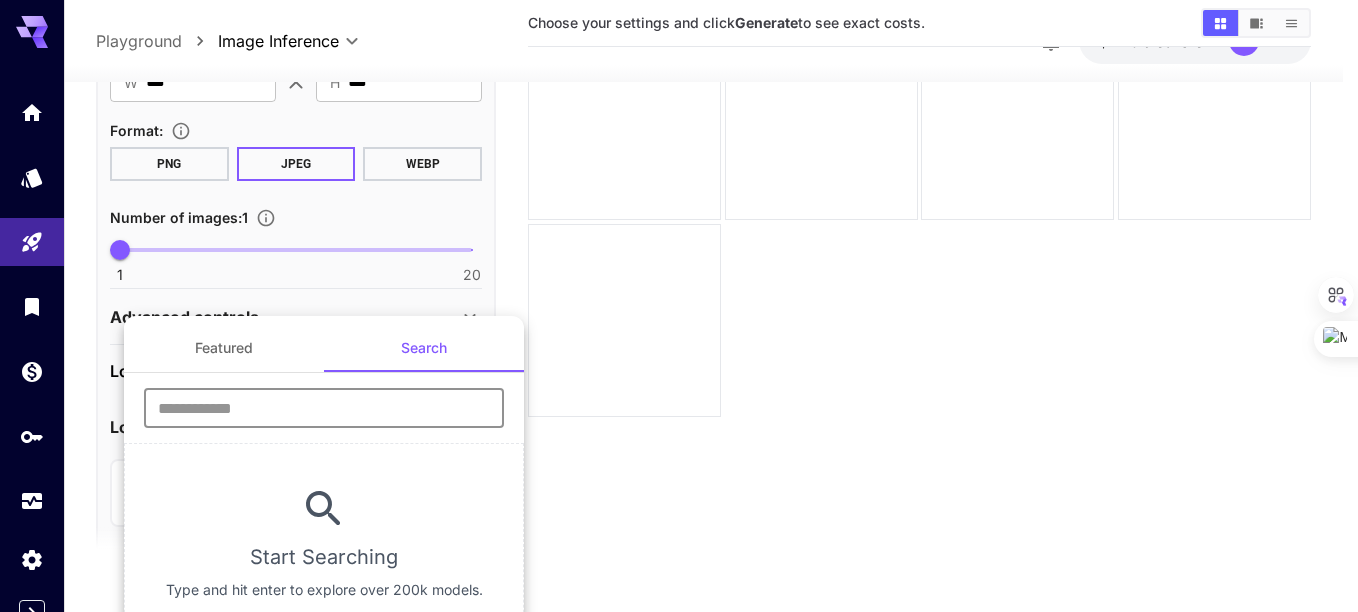 click at bounding box center [324, 408] 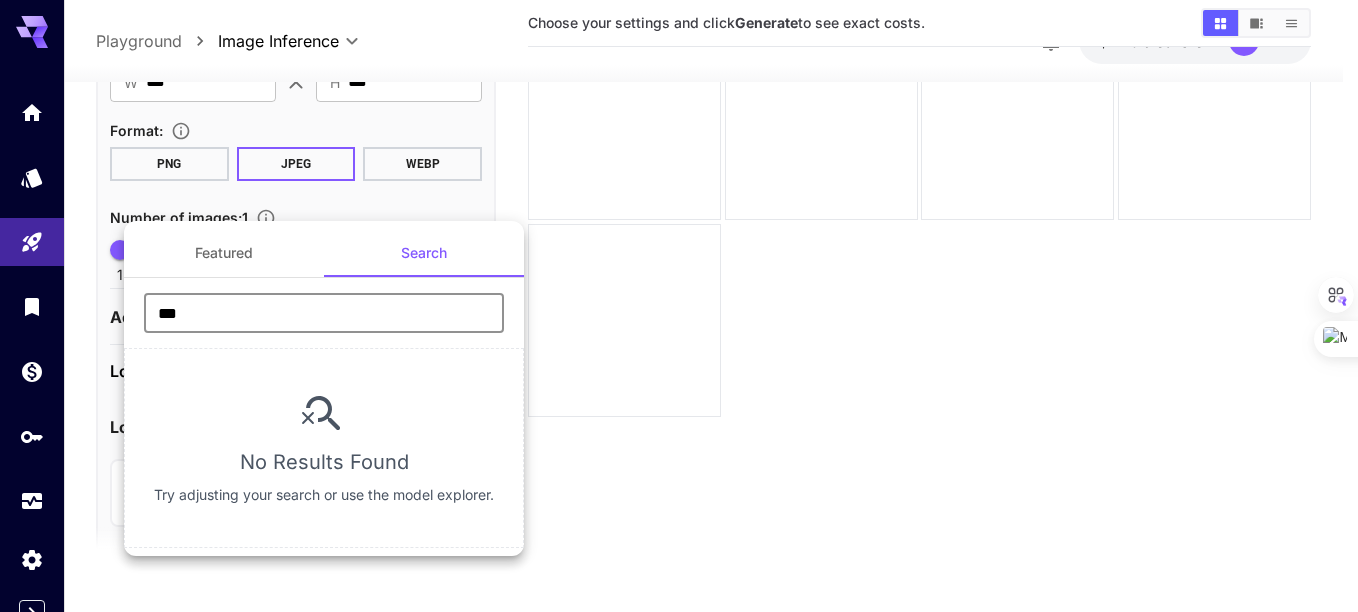 click on "***" at bounding box center [324, 313] 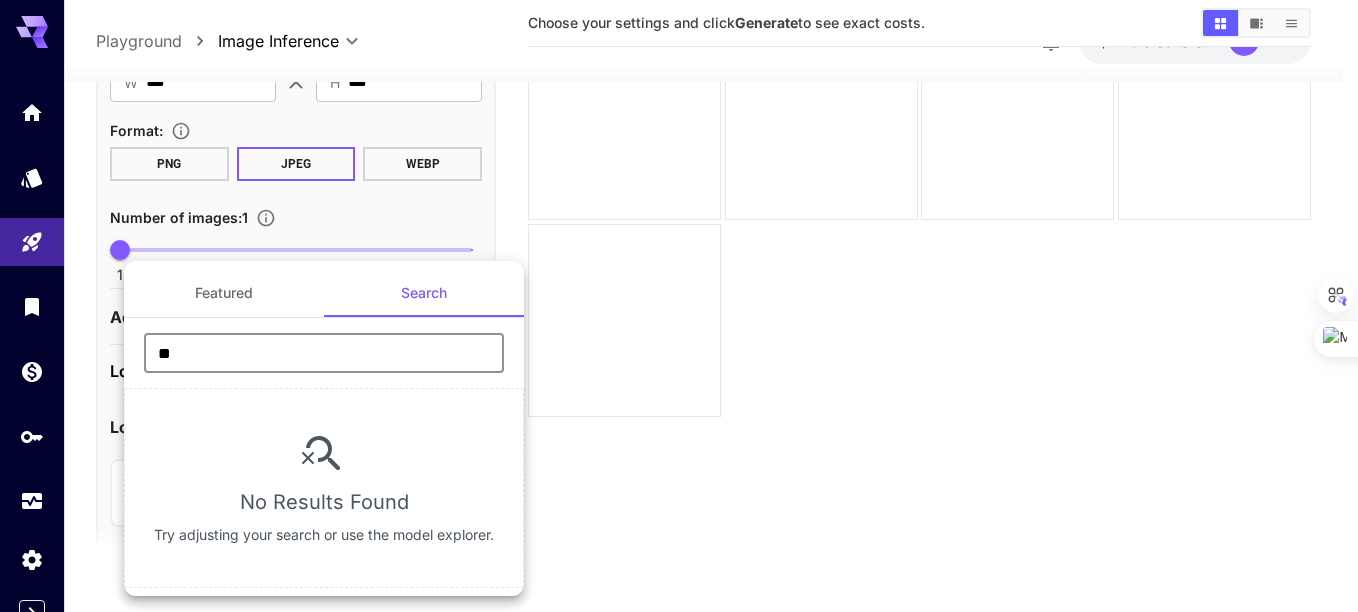 type on "*" 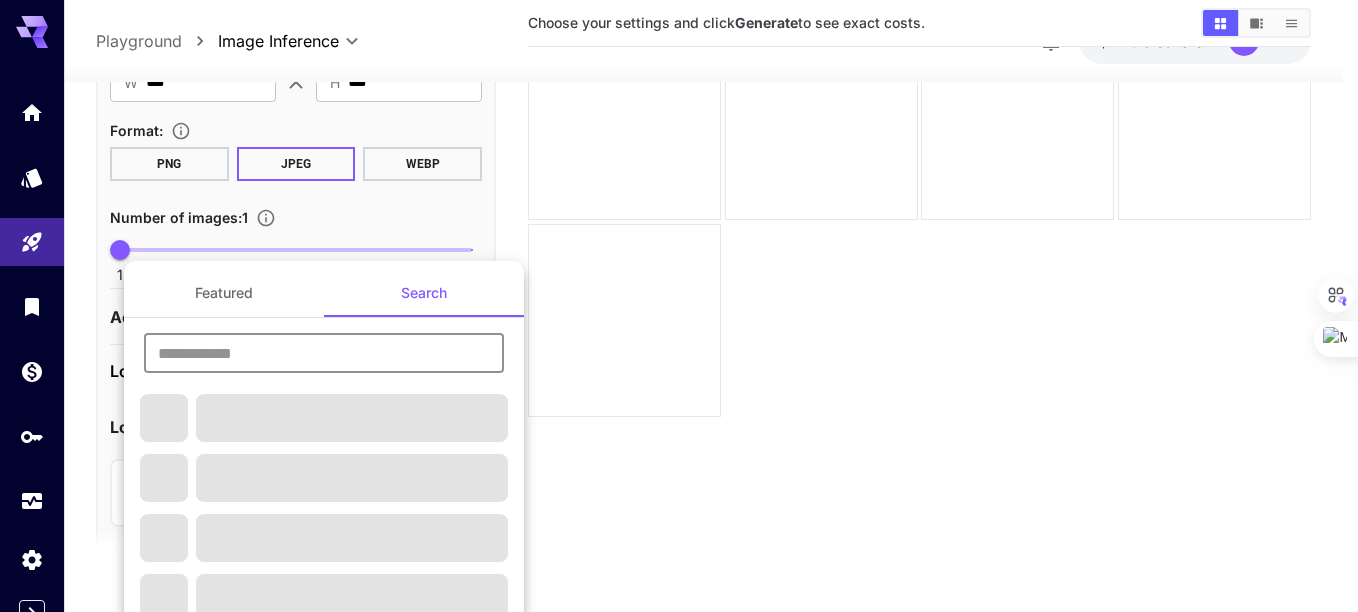 type on "*" 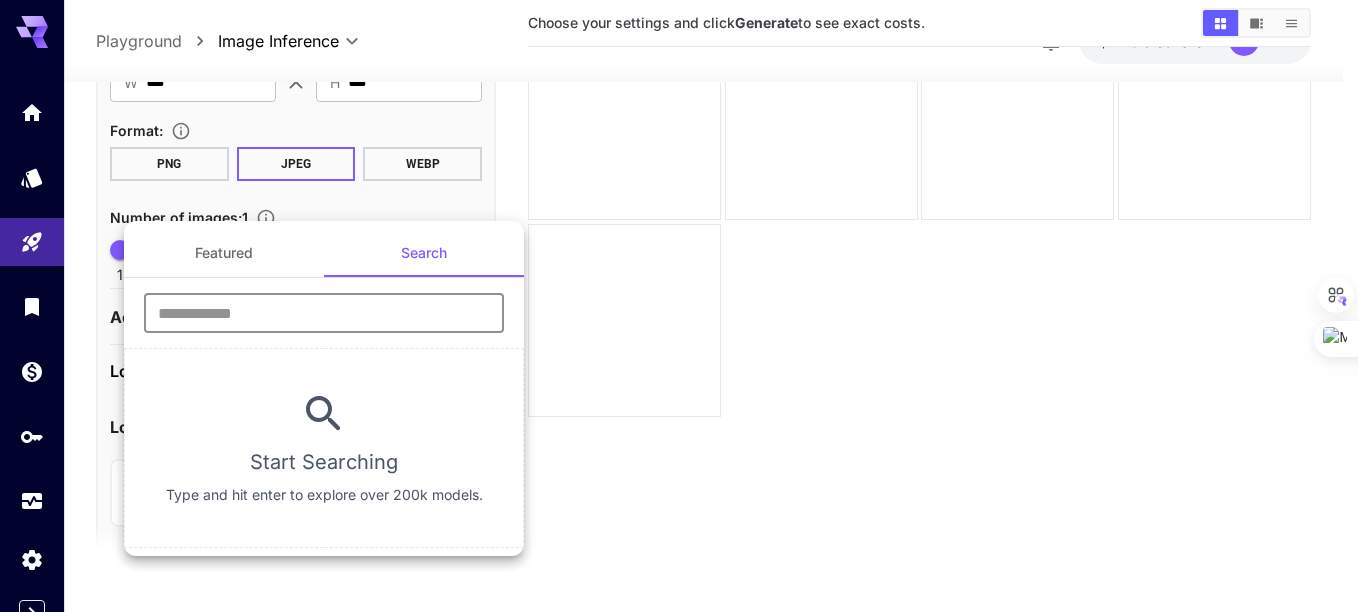 paste on "**********" 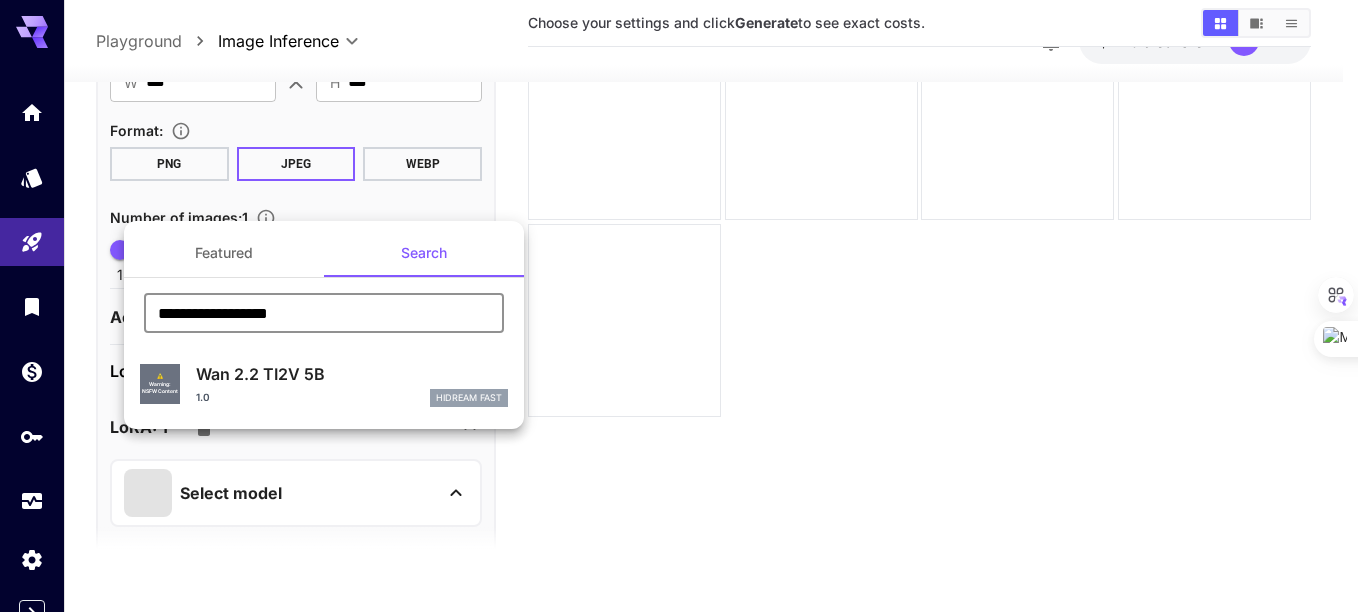 type on "**********" 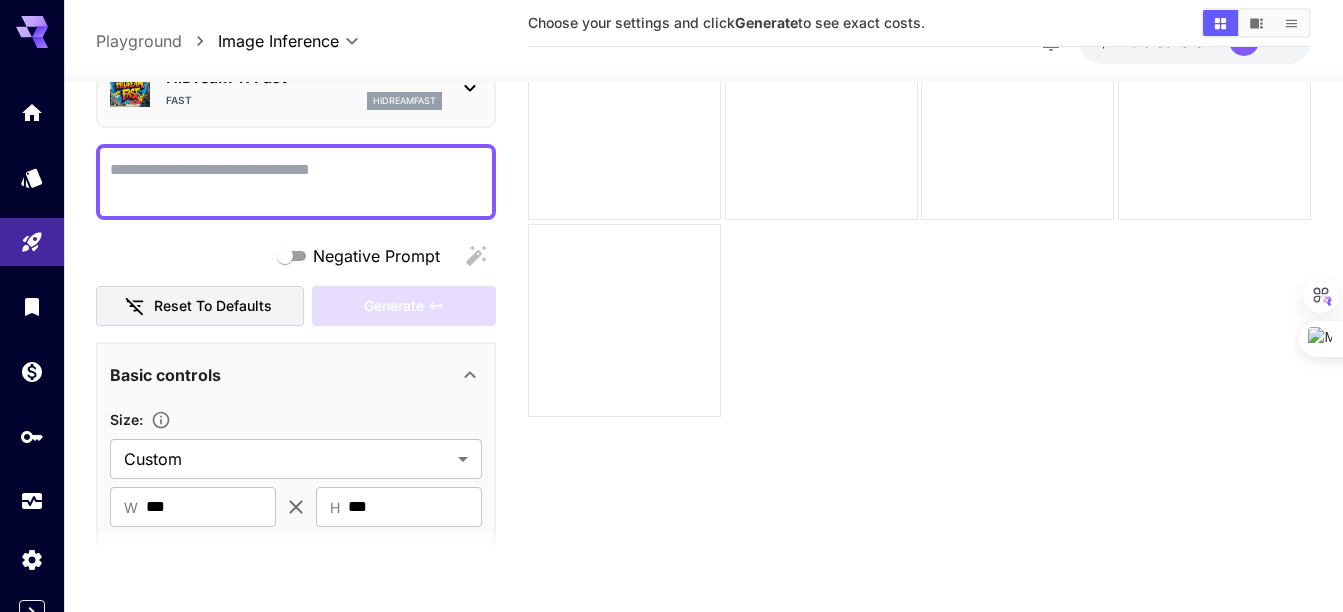 scroll, scrollTop: 79, scrollLeft: 0, axis: vertical 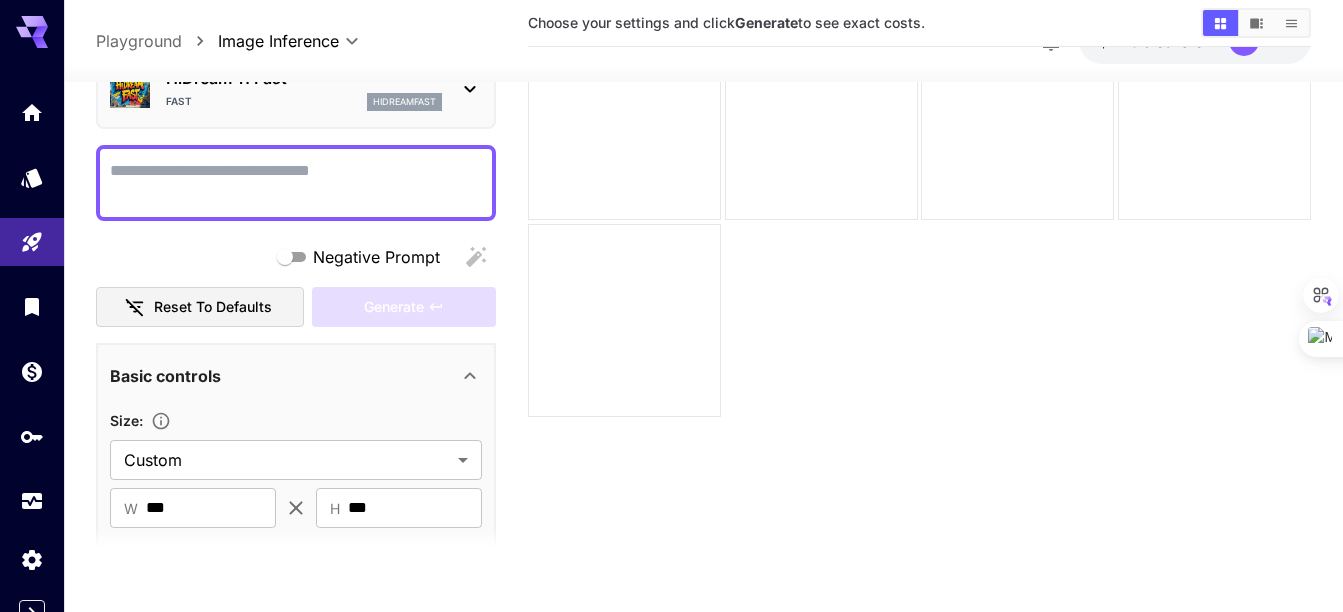 click on "Size :  Custom ****** ​" at bounding box center (296, 443) 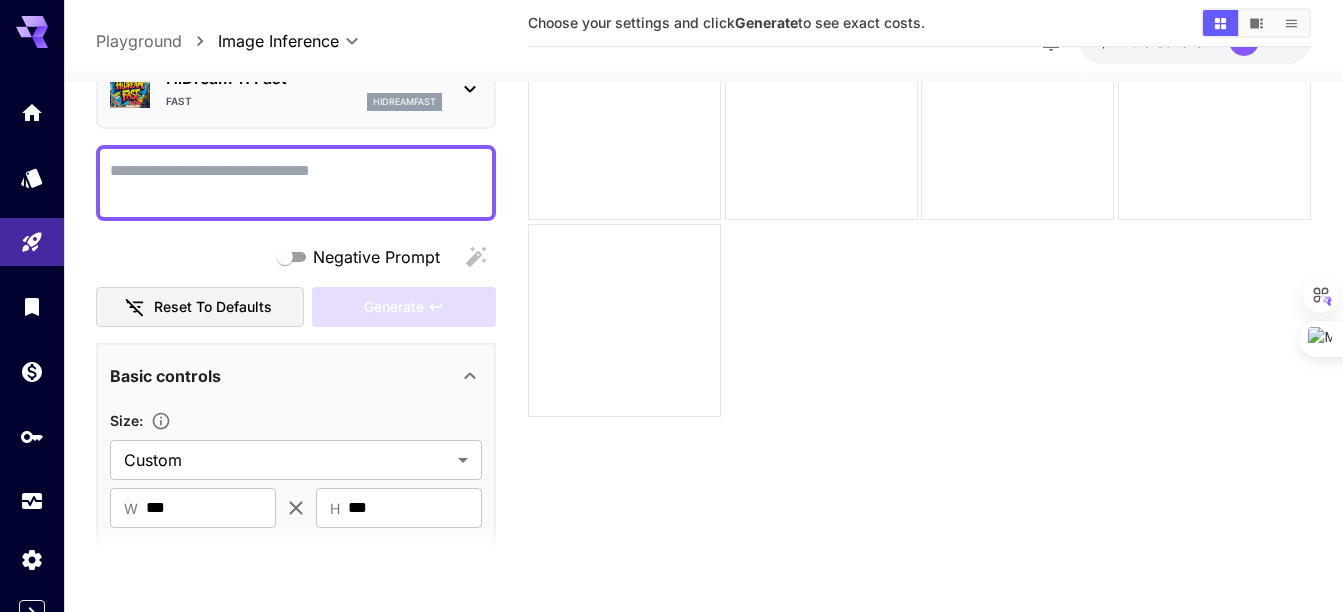 click on "Negative Prompt" at bounding box center (296, 183) 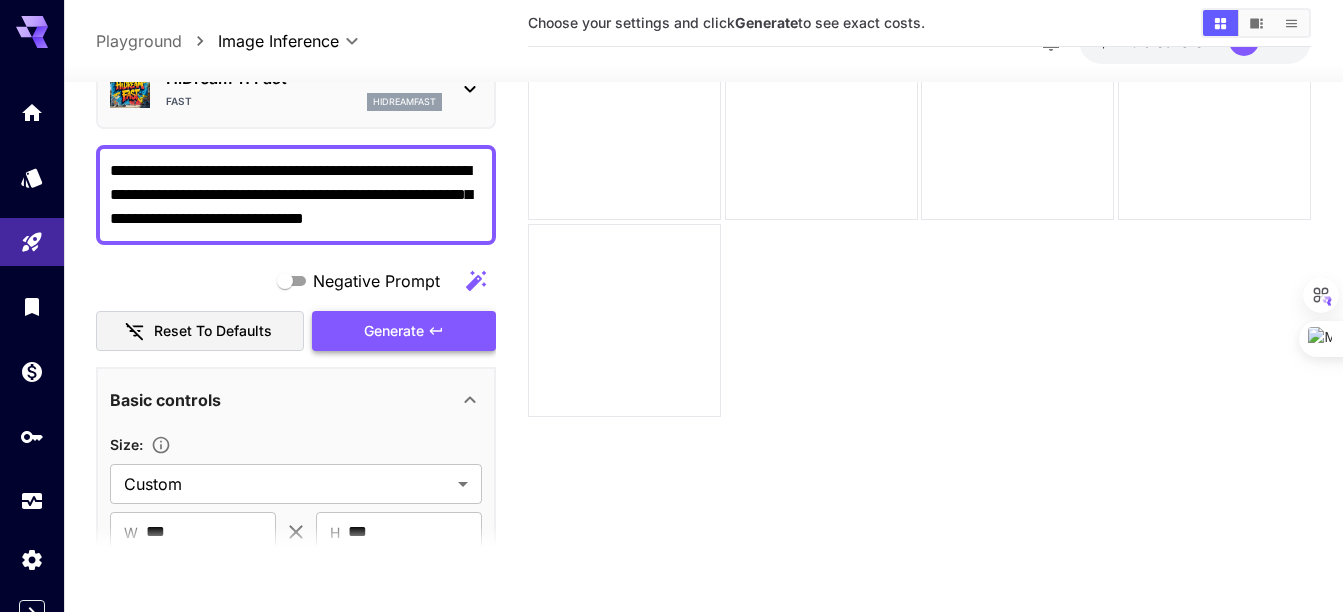 click on "Generate" at bounding box center (394, 331) 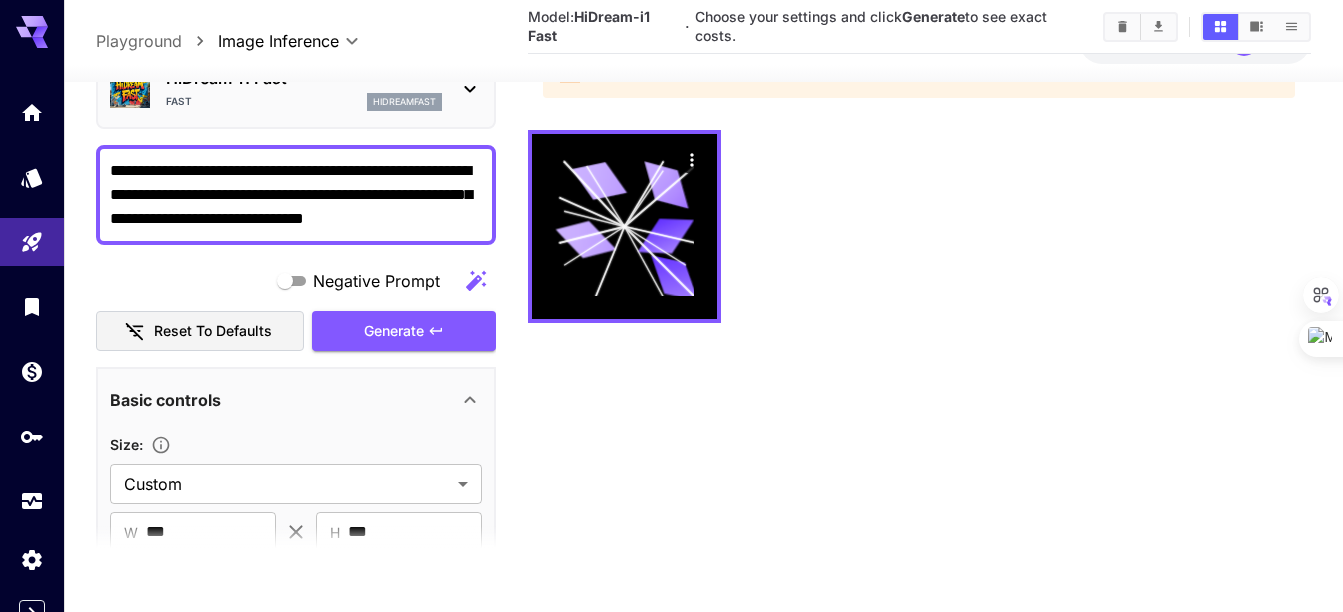 click on "**********" at bounding box center [296, 195] 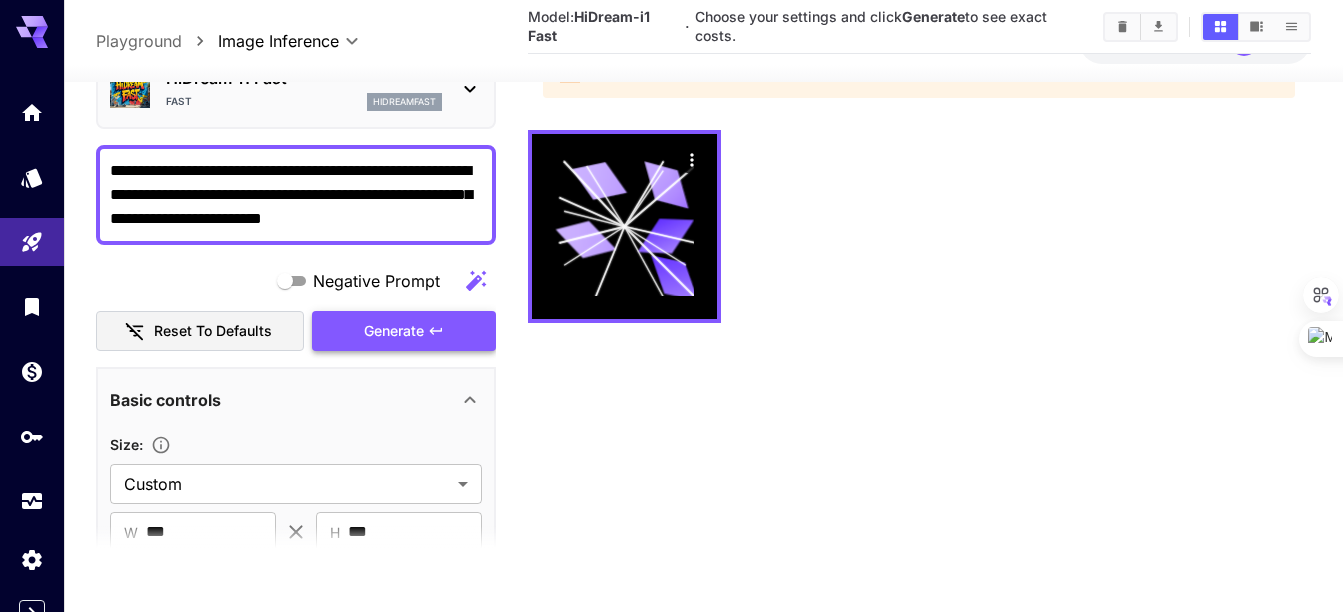 click on "Generate" at bounding box center (394, 331) 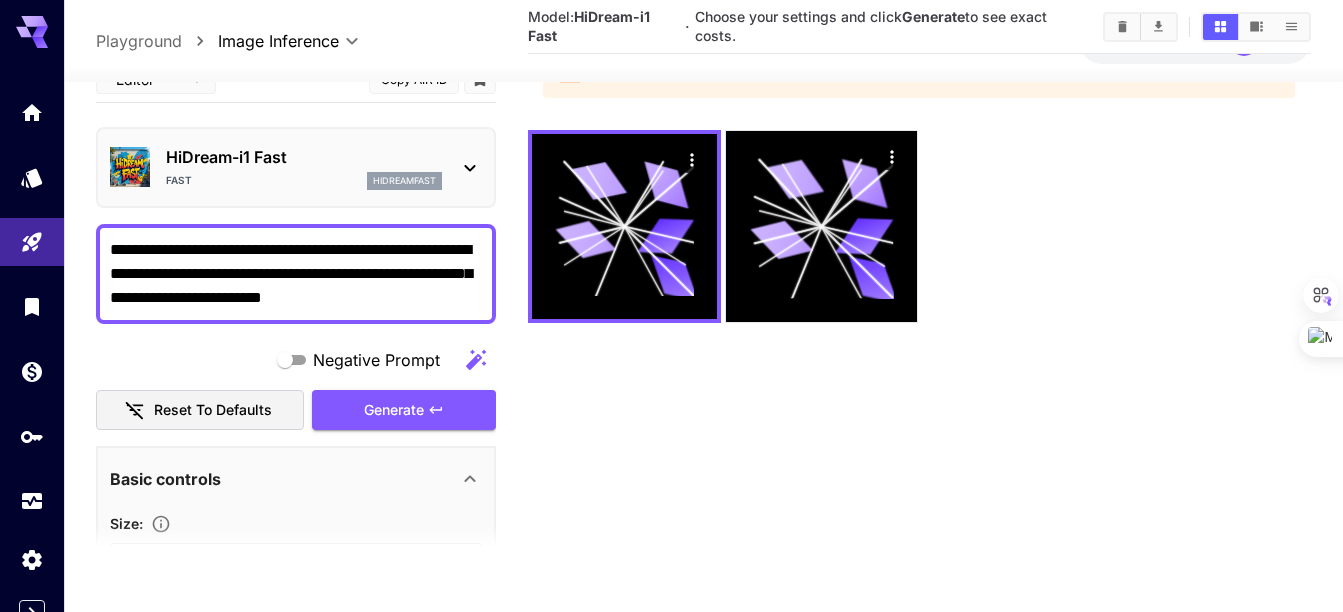 scroll, scrollTop: 1, scrollLeft: 0, axis: vertical 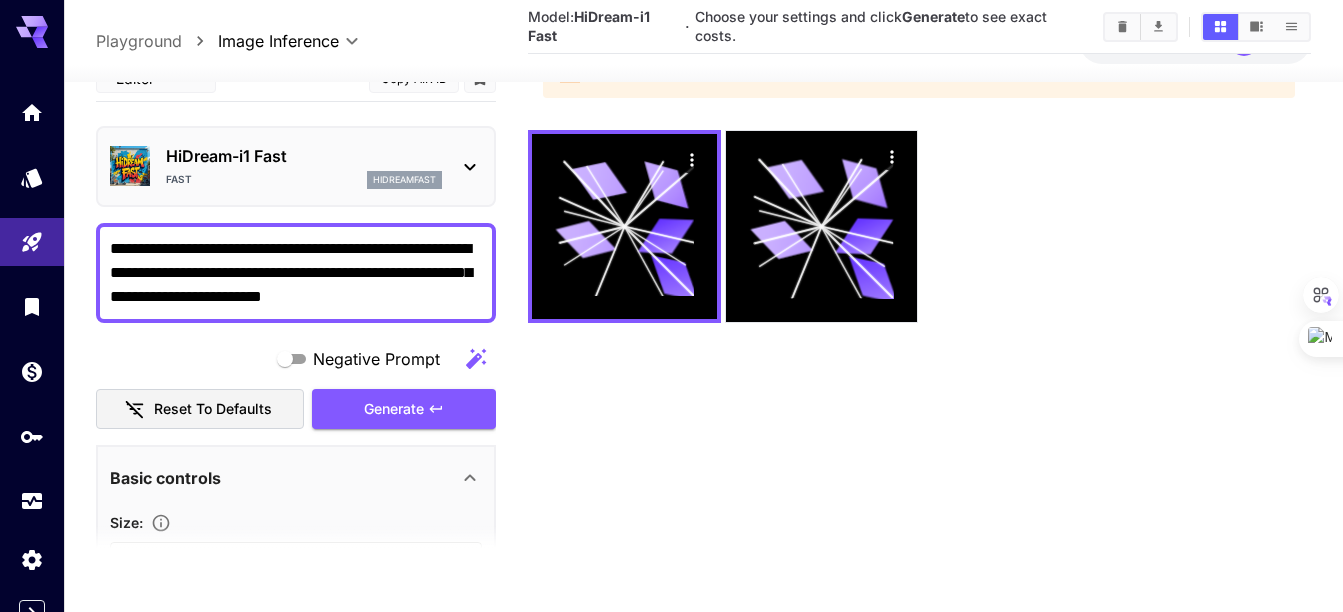 click on "**********" at bounding box center [296, 273] 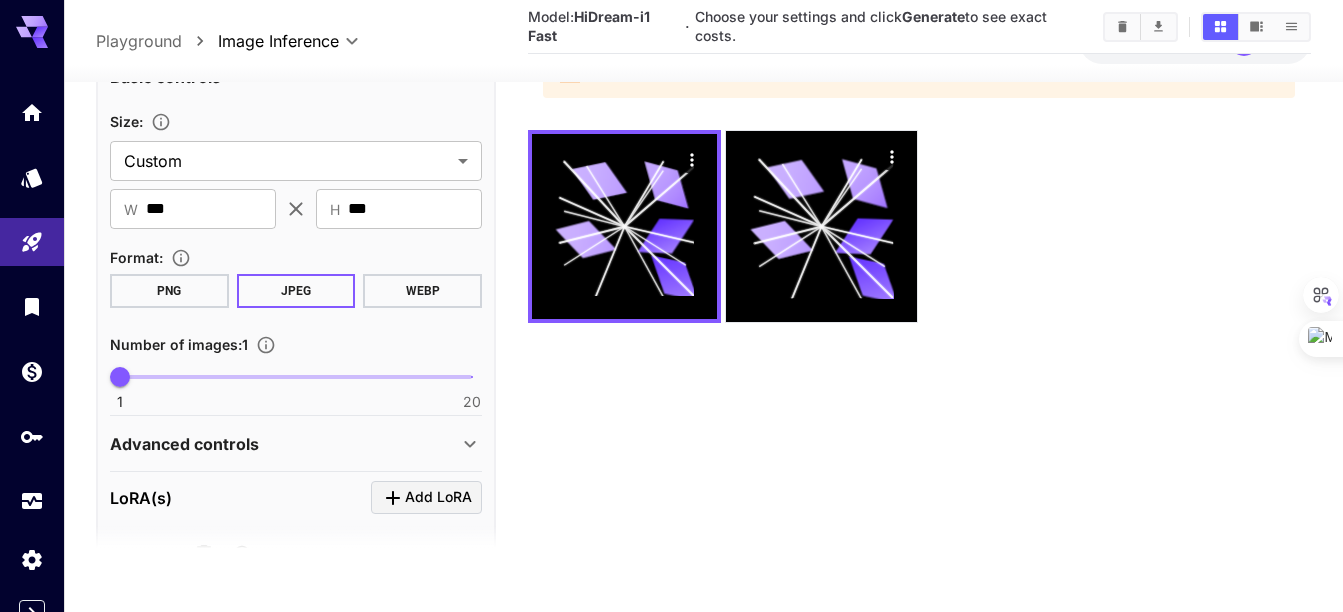 scroll, scrollTop: 401, scrollLeft: 0, axis: vertical 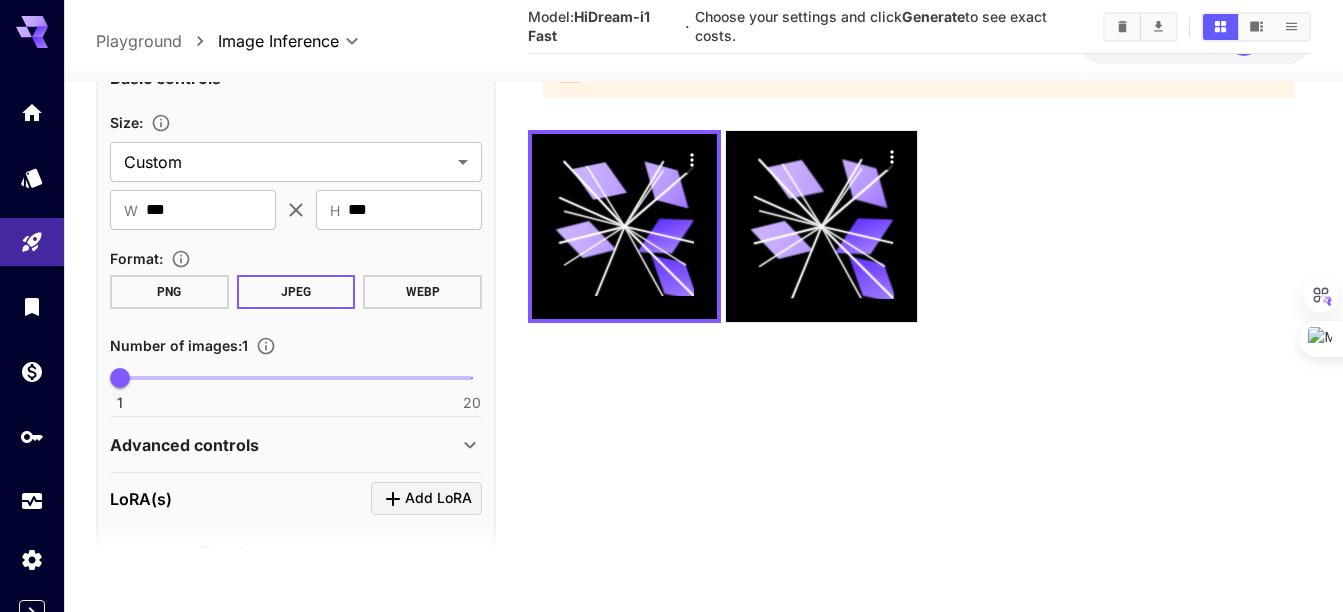 click on "Advanced controls" at bounding box center (296, 444) 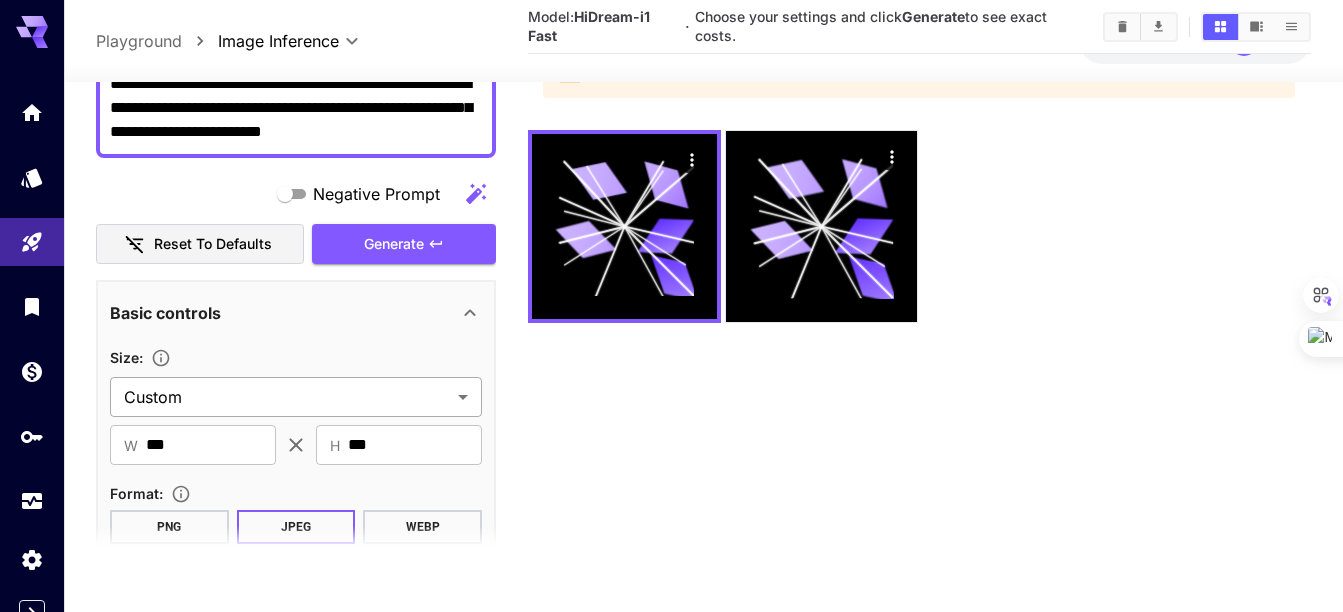 scroll, scrollTop: 0, scrollLeft: 0, axis: both 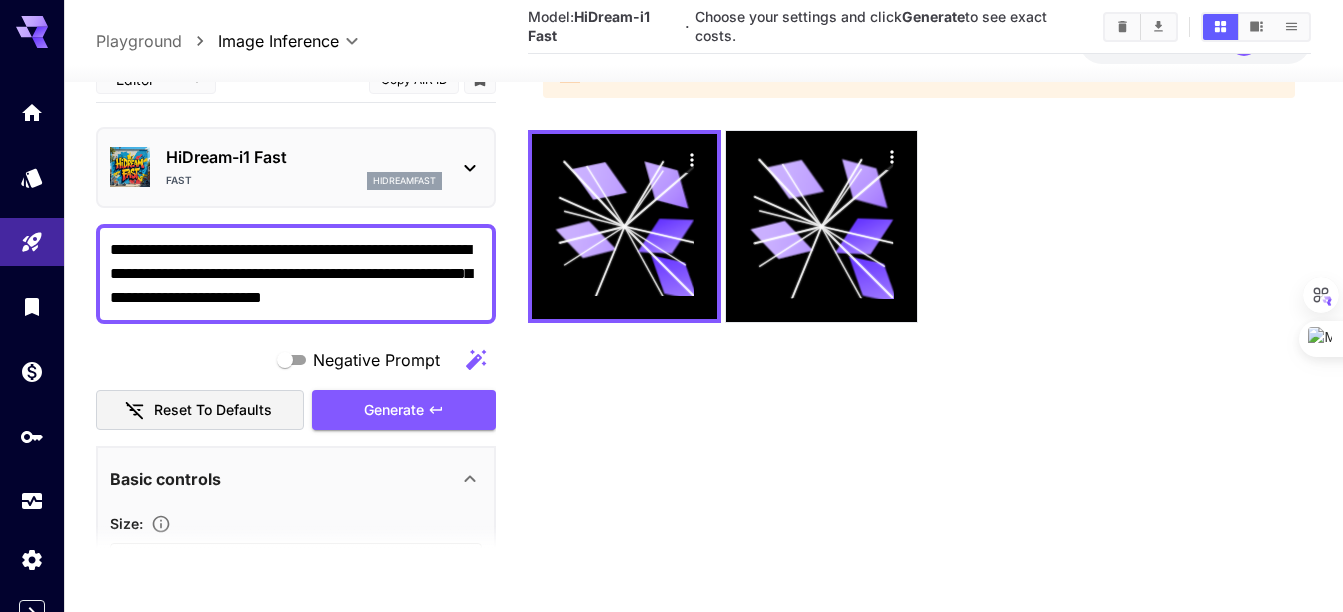 drag, startPoint x: 311, startPoint y: 245, endPoint x: 553, endPoint y: 352, distance: 264.5997 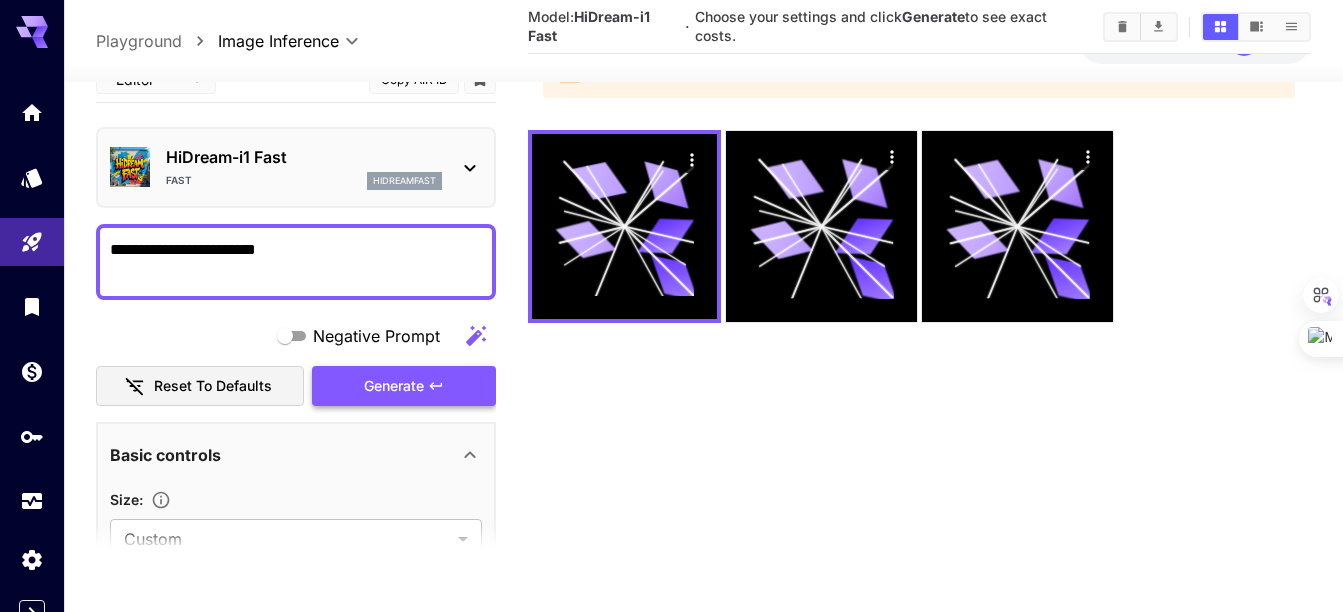 type on "**********" 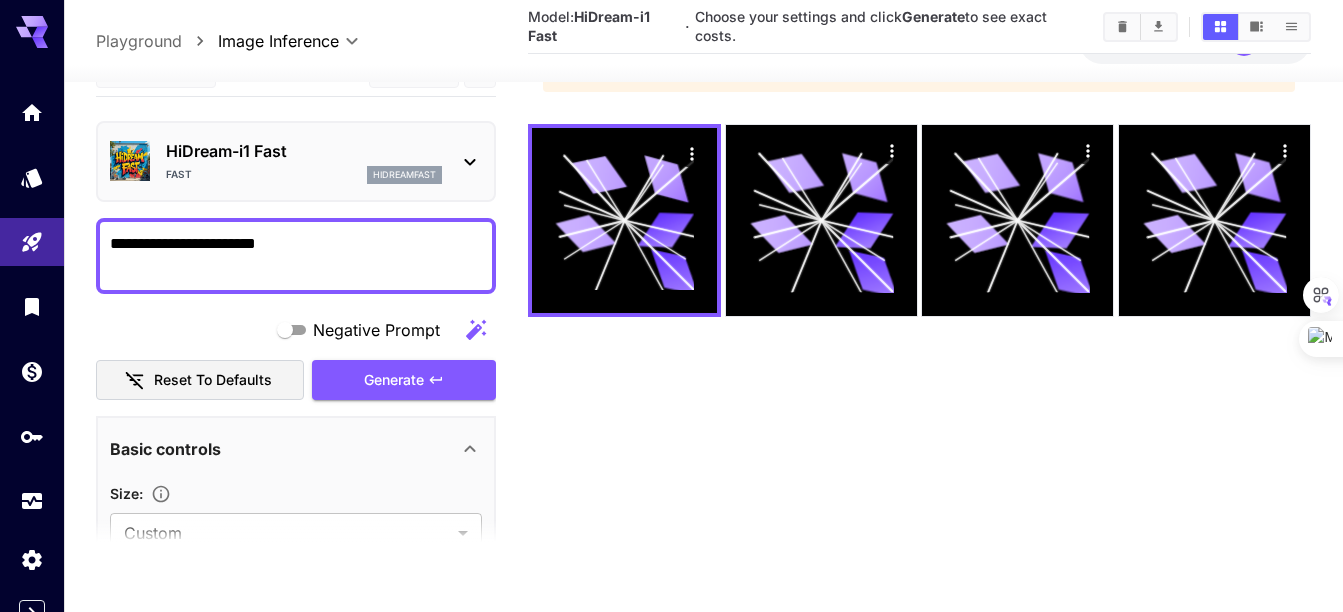 scroll, scrollTop: 158, scrollLeft: 0, axis: vertical 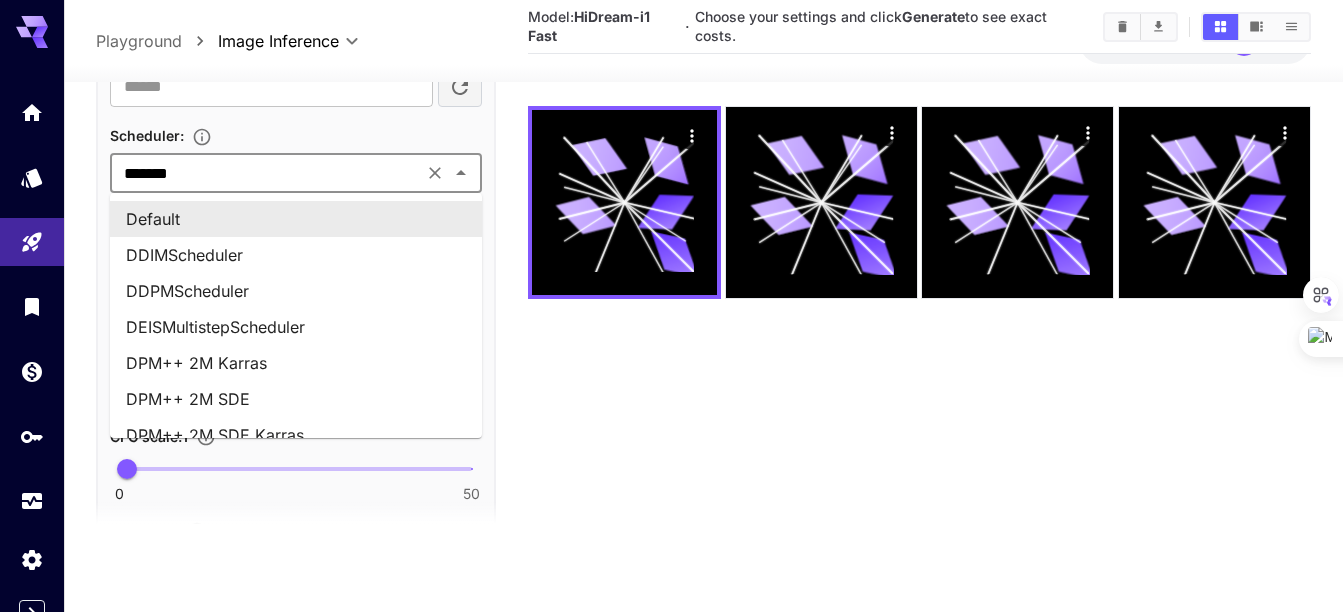 click on "*******" at bounding box center (266, 173) 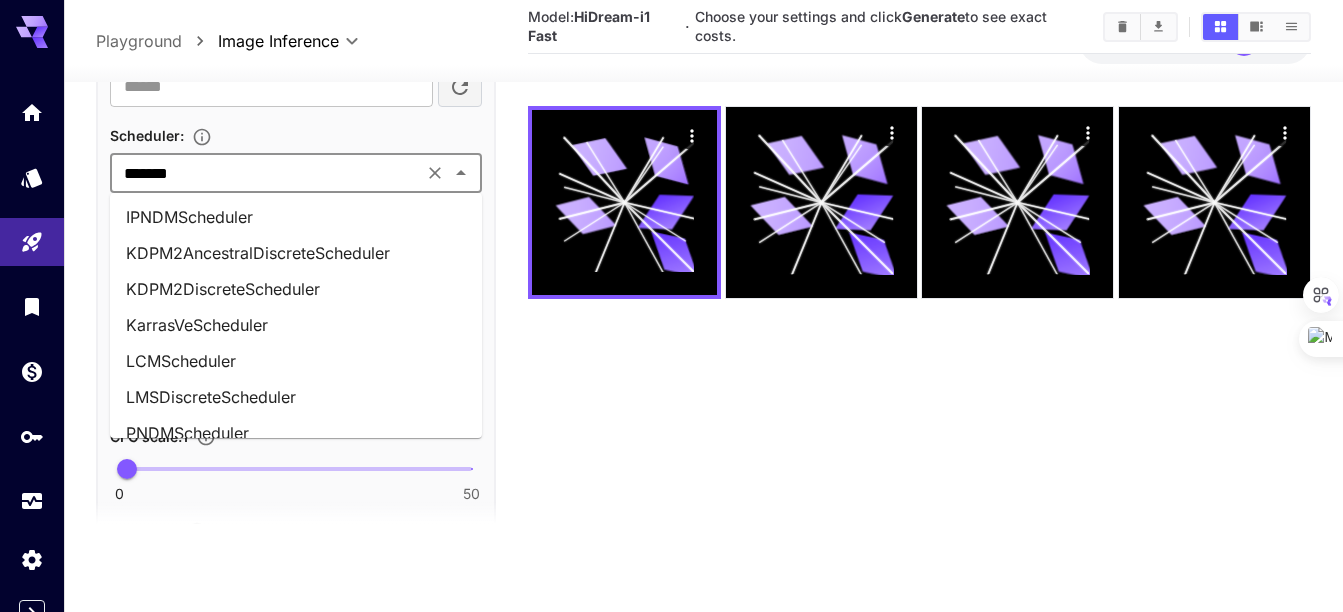 scroll, scrollTop: 815, scrollLeft: 0, axis: vertical 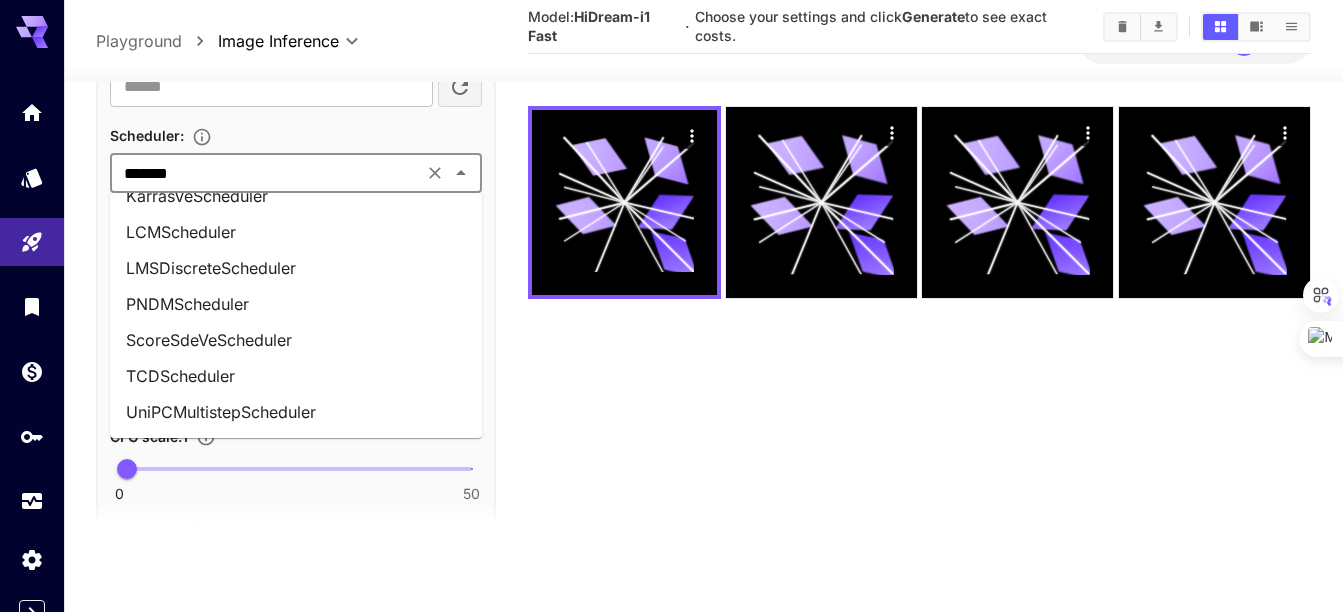 click on "KarrasVeScheduler" at bounding box center [296, 196] 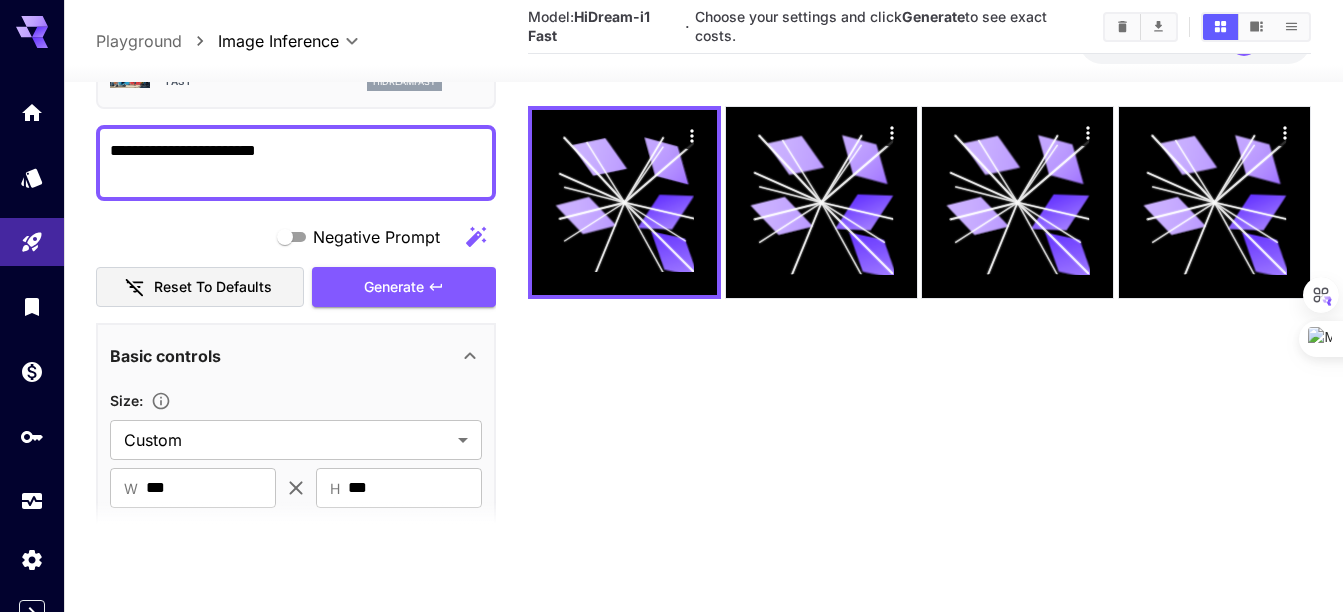 scroll, scrollTop: 0, scrollLeft: 0, axis: both 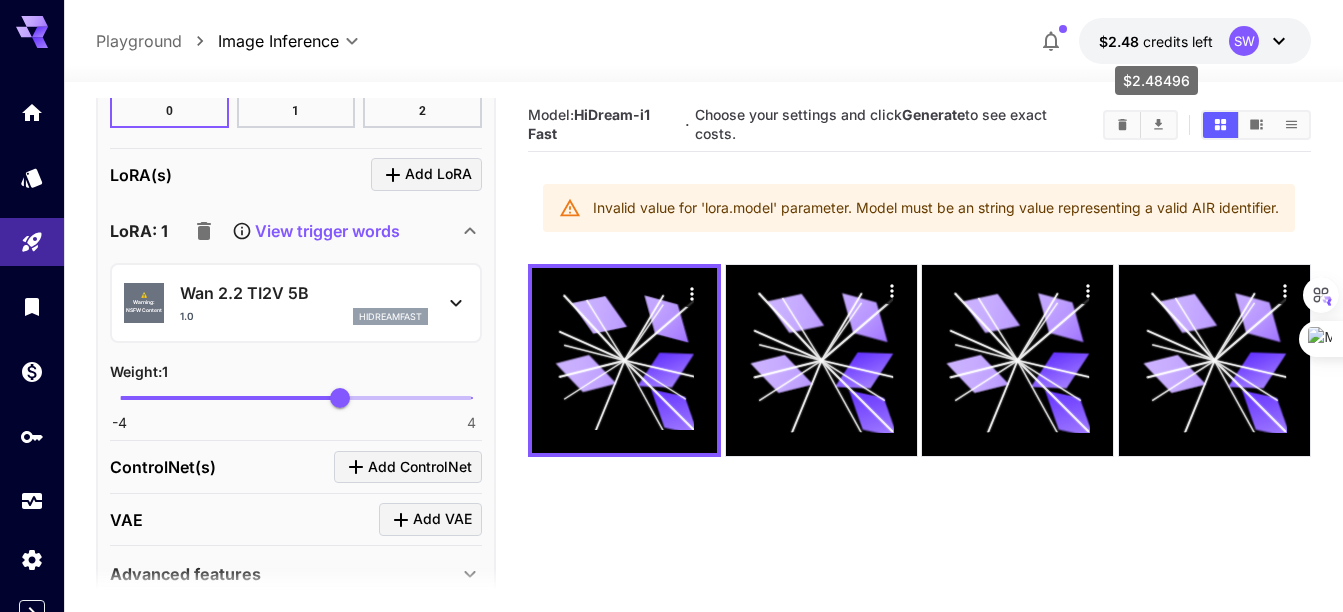 click on "credits left" at bounding box center (1178, 41) 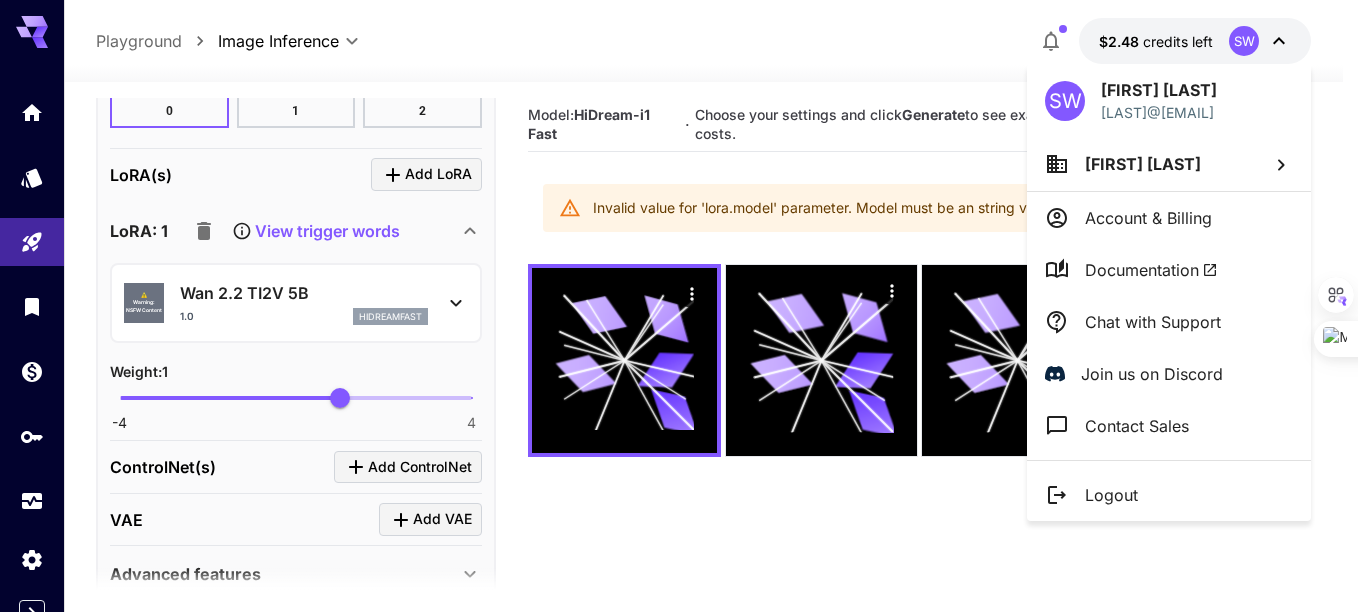 click at bounding box center [679, 306] 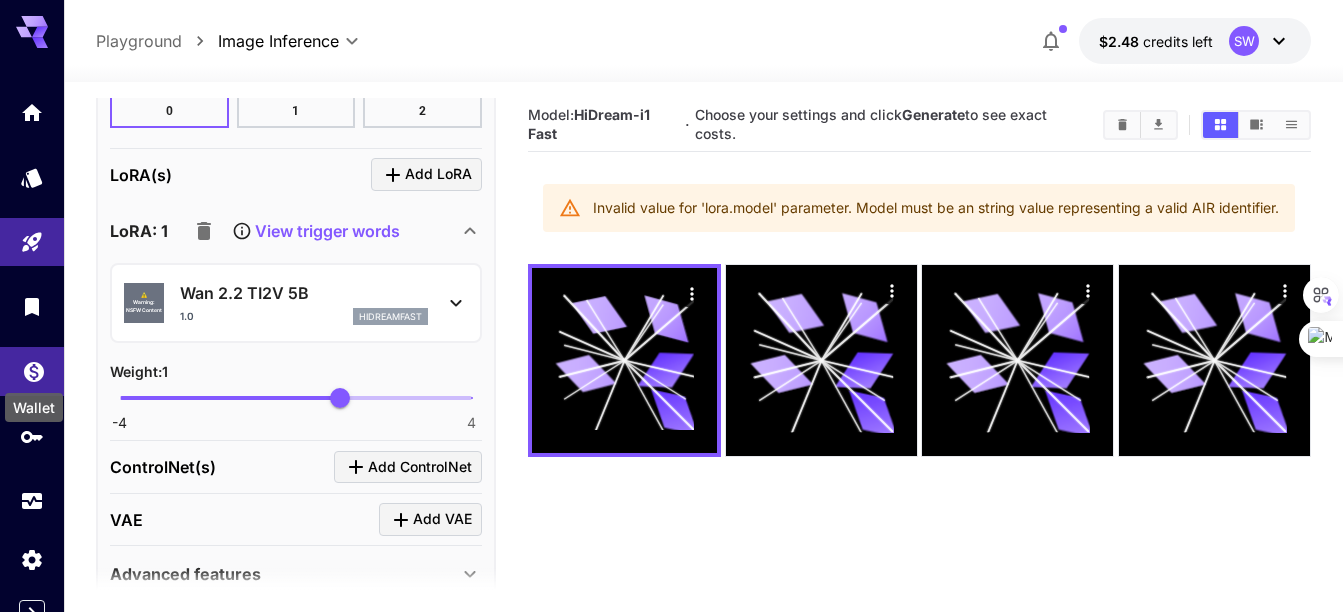 click 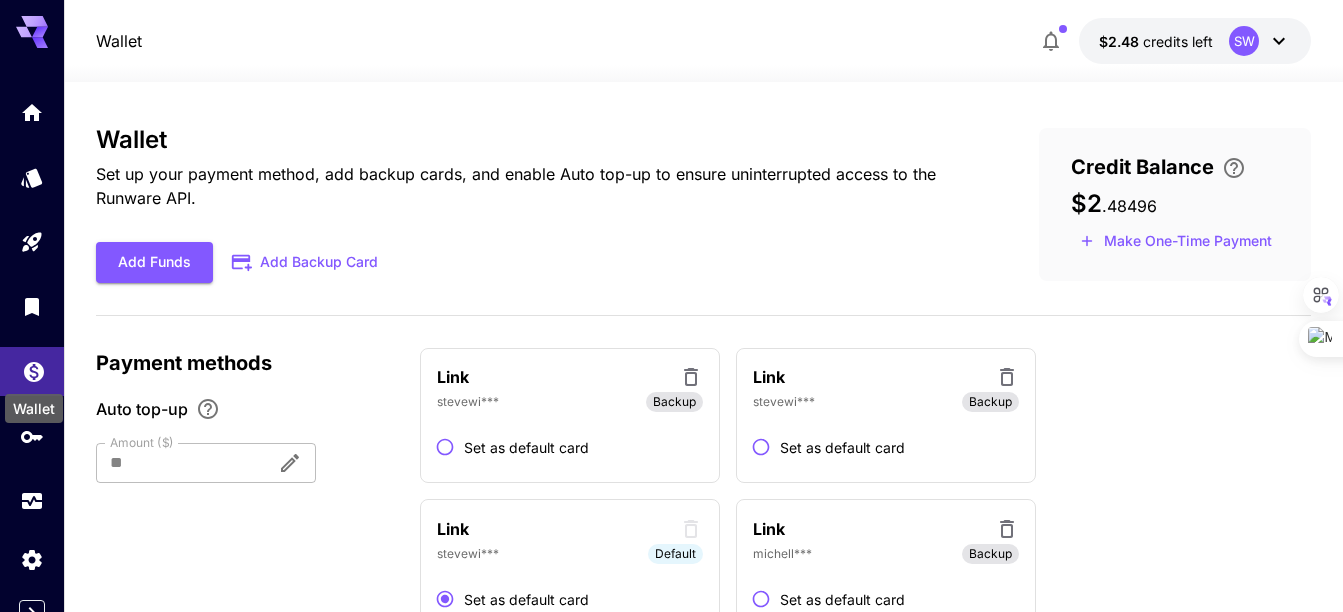 click 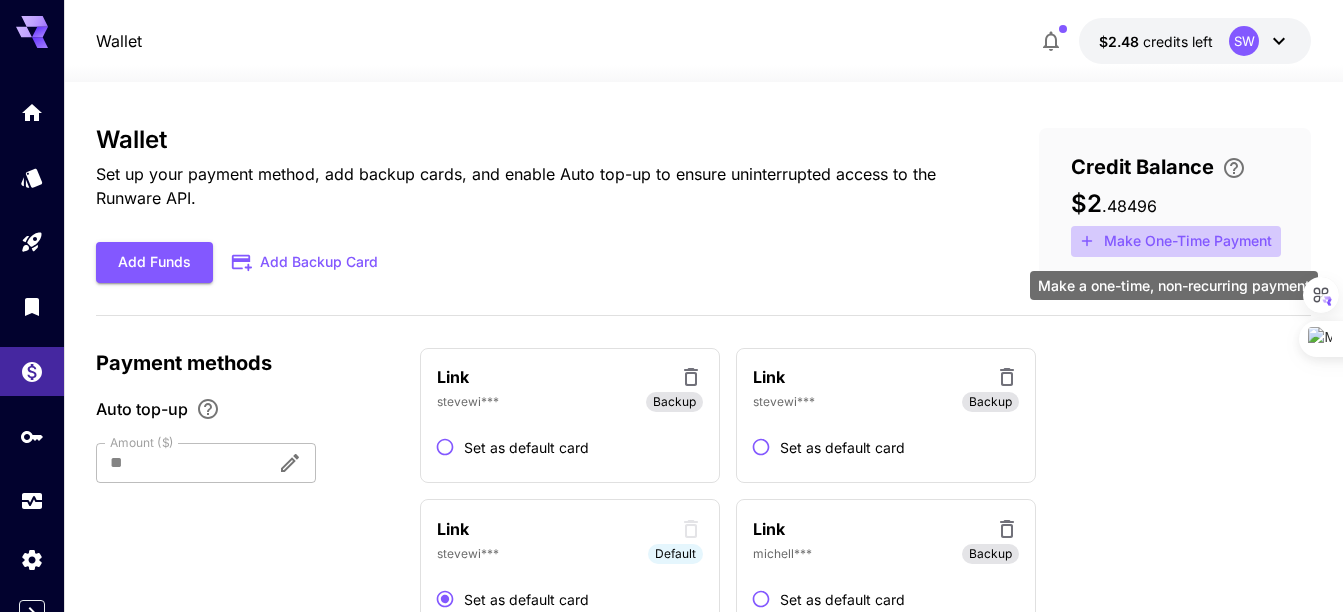 click on "Make One-Time Payment" at bounding box center (1176, 241) 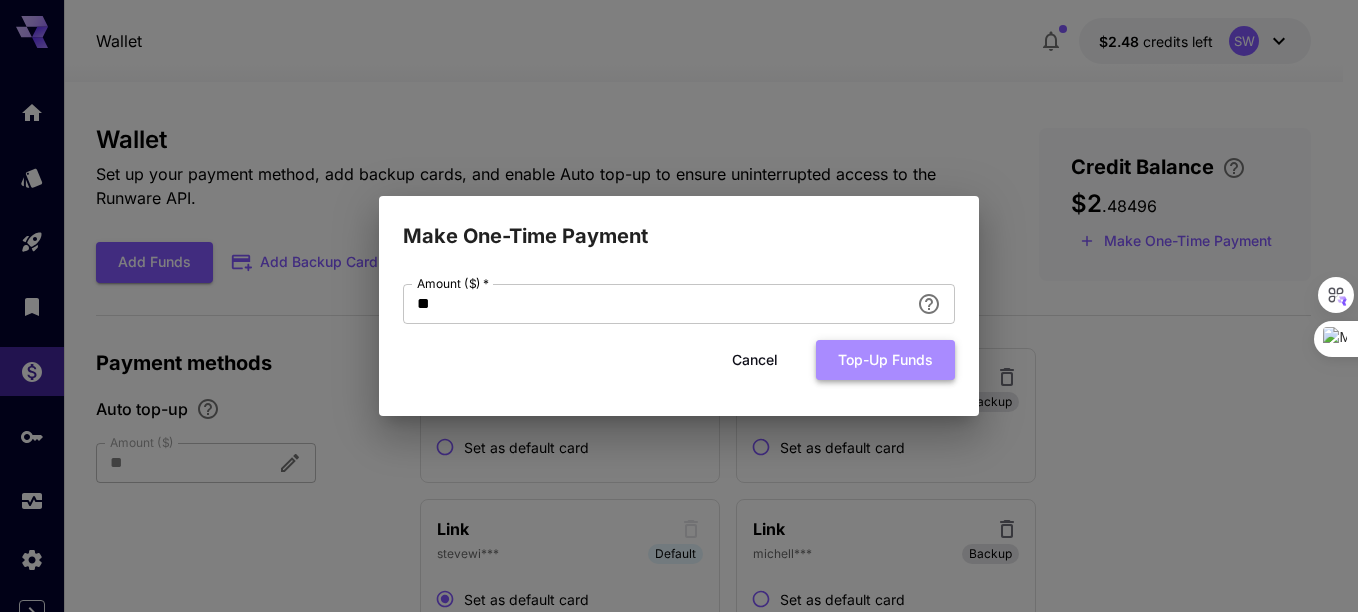 click on "Top-up funds" at bounding box center (885, 360) 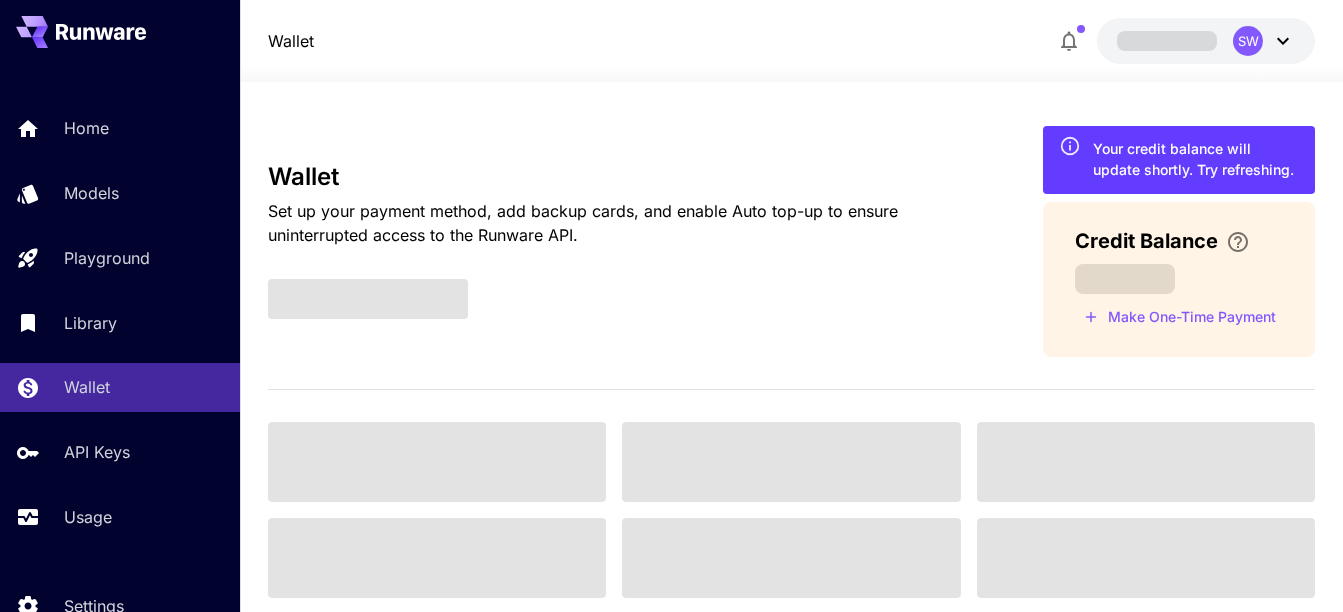scroll, scrollTop: 0, scrollLeft: 0, axis: both 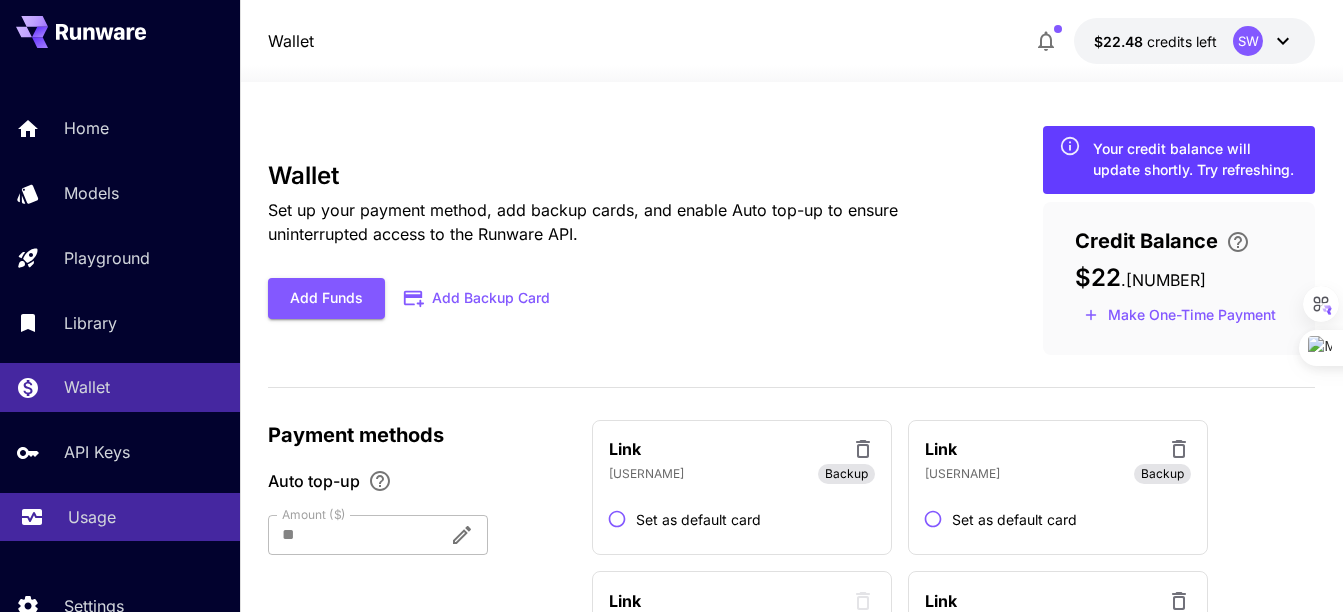 click on "Usage" at bounding box center (92, 517) 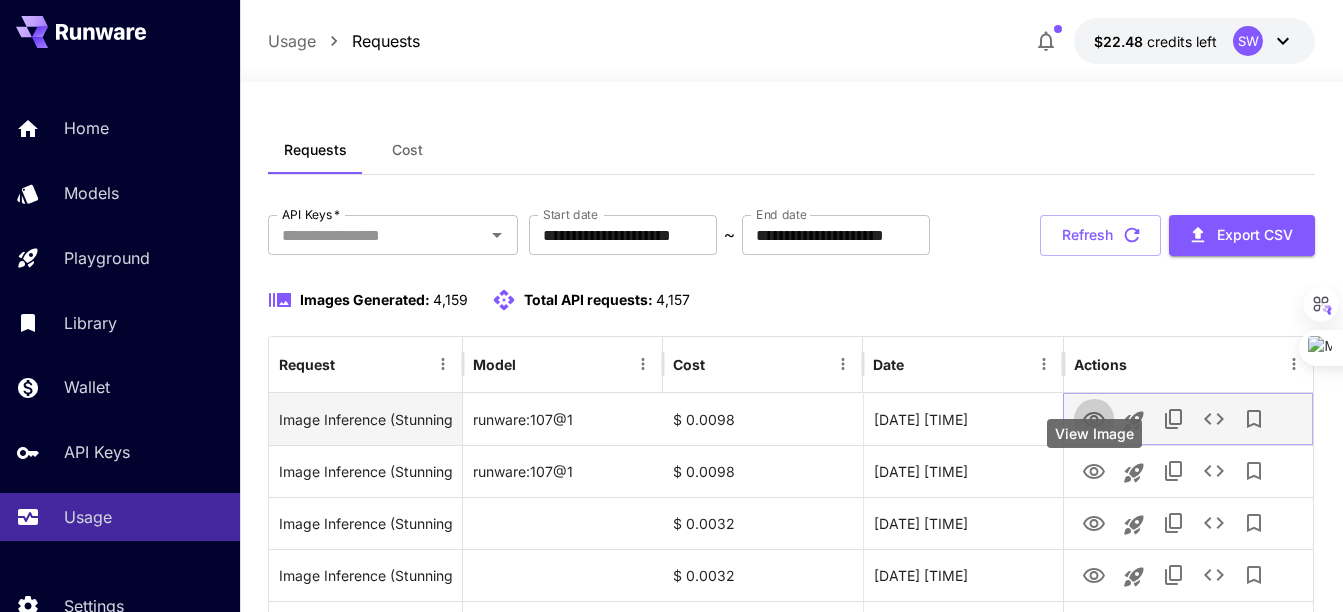 click 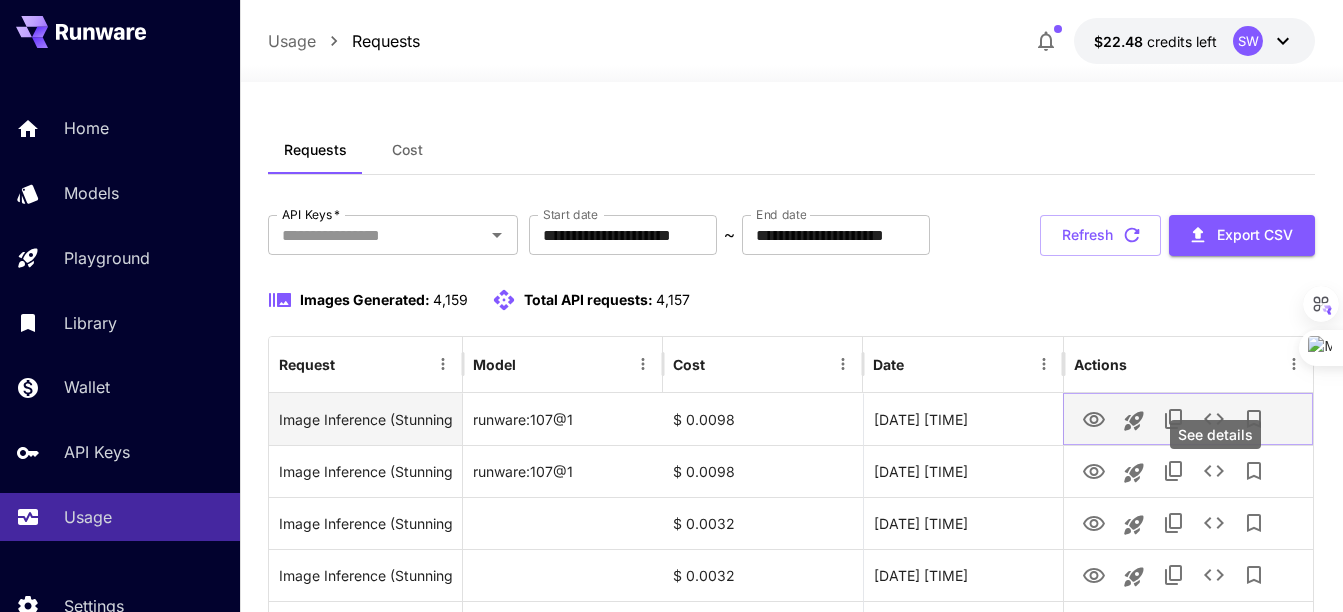 click 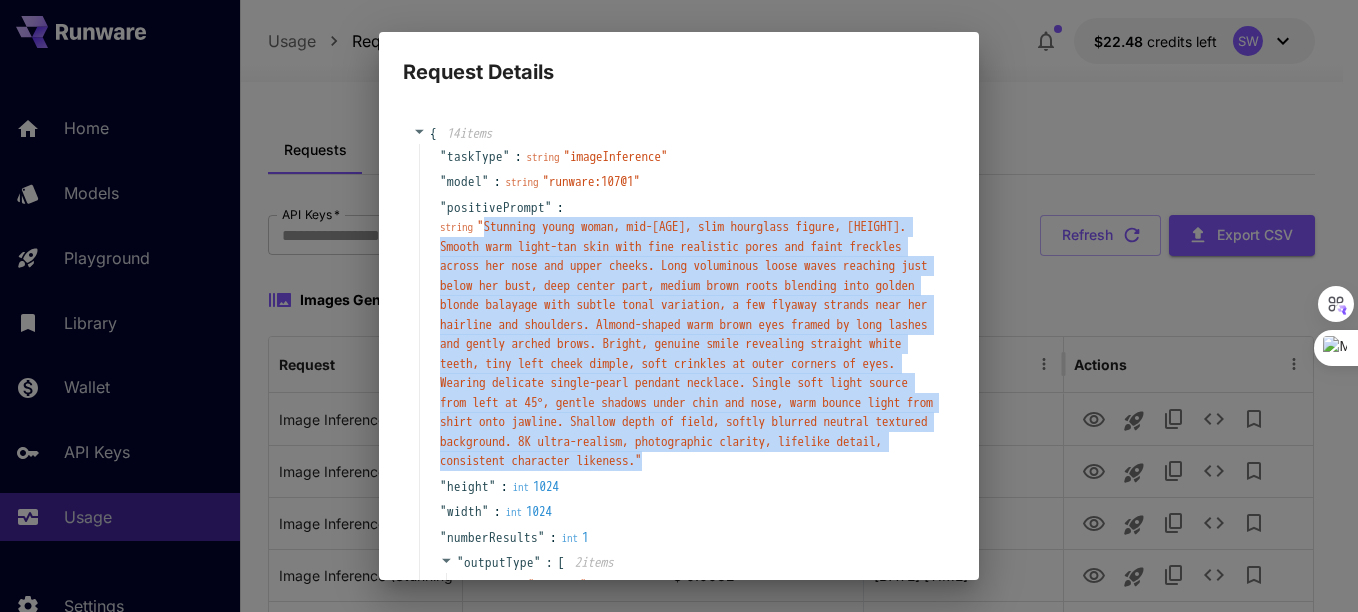 drag, startPoint x: 488, startPoint y: 223, endPoint x: 659, endPoint y: 501, distance: 326.38168 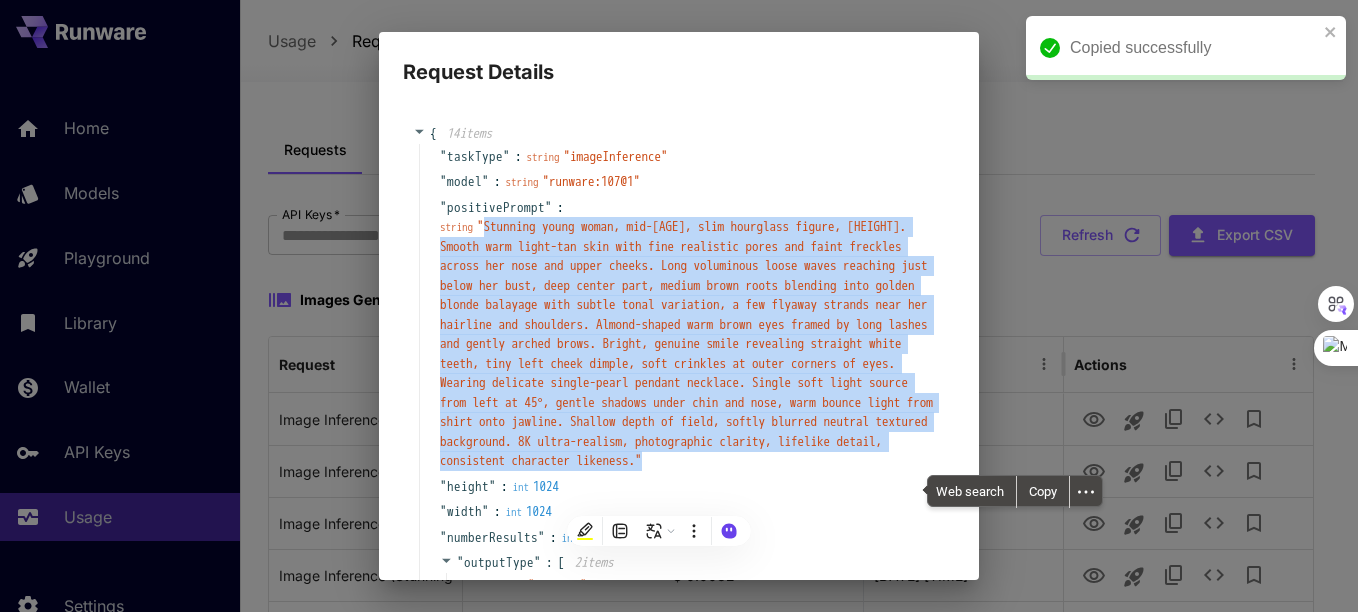 copy on "Stunning young woman, mid-20s, slim hourglass figure, 5'6". Smooth warm light-tan skin with fine realistic pores and faint freckles across her nose and upper cheeks. Long voluminous loose waves reaching just below her bust, deep center part, medium brown roots blending into golden blonde balayage with subtle tonal variation, a few flyaway strands near her hairline and shoulders. Almond-shaped warm brown eyes framed by long lashes and gently arched brows. Bright, genuine smile revealing straight white teeth, tiny left cheek dimple, soft crinkles at outer corners of eyes. Wearing delicate single-pearl pendant necklace. Single soft light source from left at 45°, gentle shadows under chin and nose, warm bounce light from shirt onto jawline. Shallow depth of field, softly blurred neutral textured background. 8K ultra-realism, photographic clarity, lifelike detail, consistent character likeness. "" 